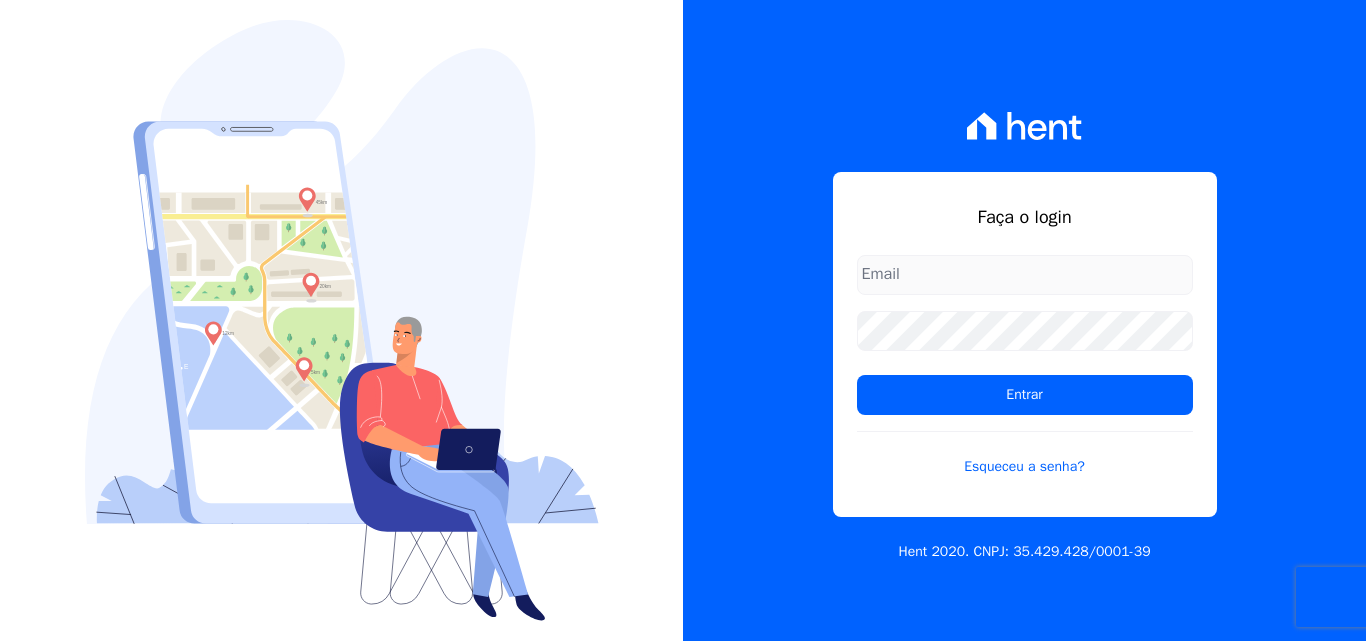 scroll, scrollTop: 0, scrollLeft: 0, axis: both 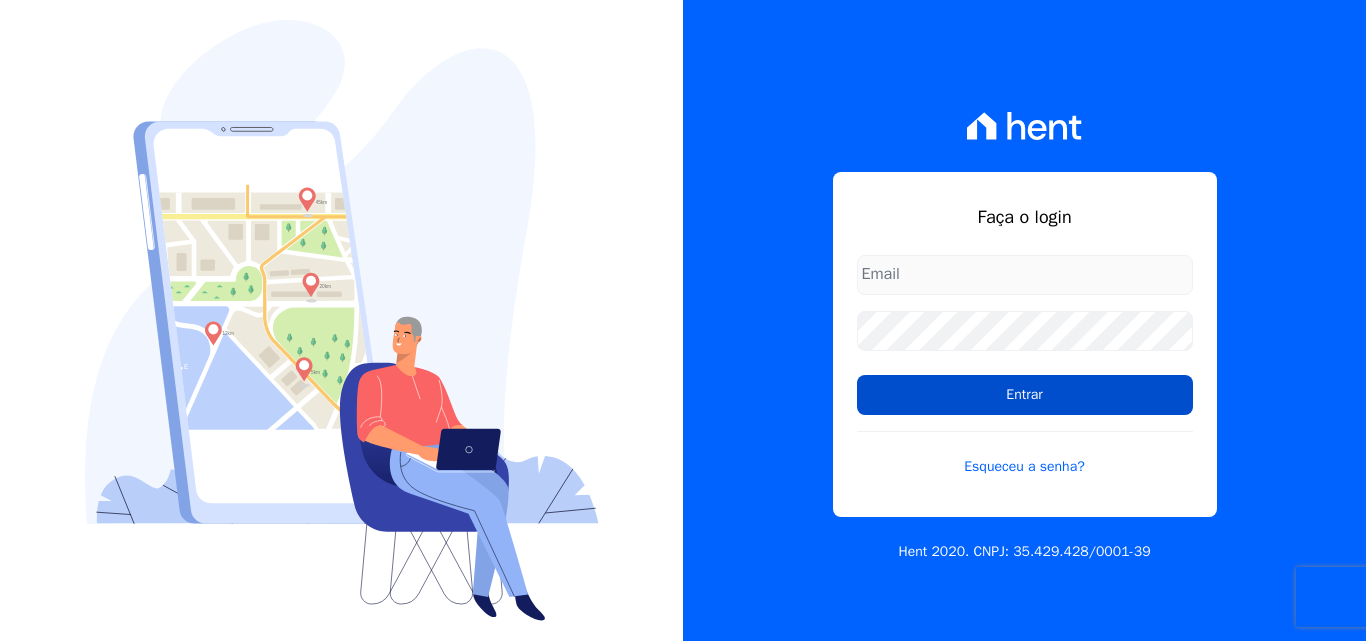 type on "luiz.nascimento@maislar.com" 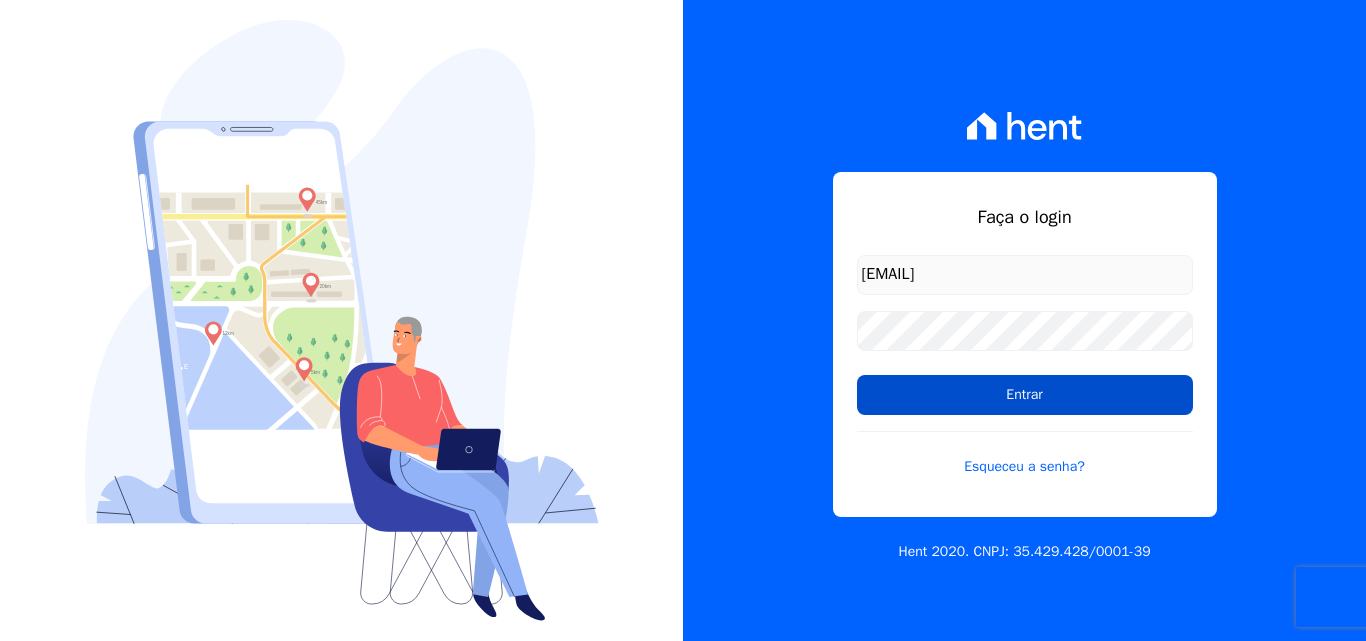 click on "Entrar" at bounding box center [1025, 395] 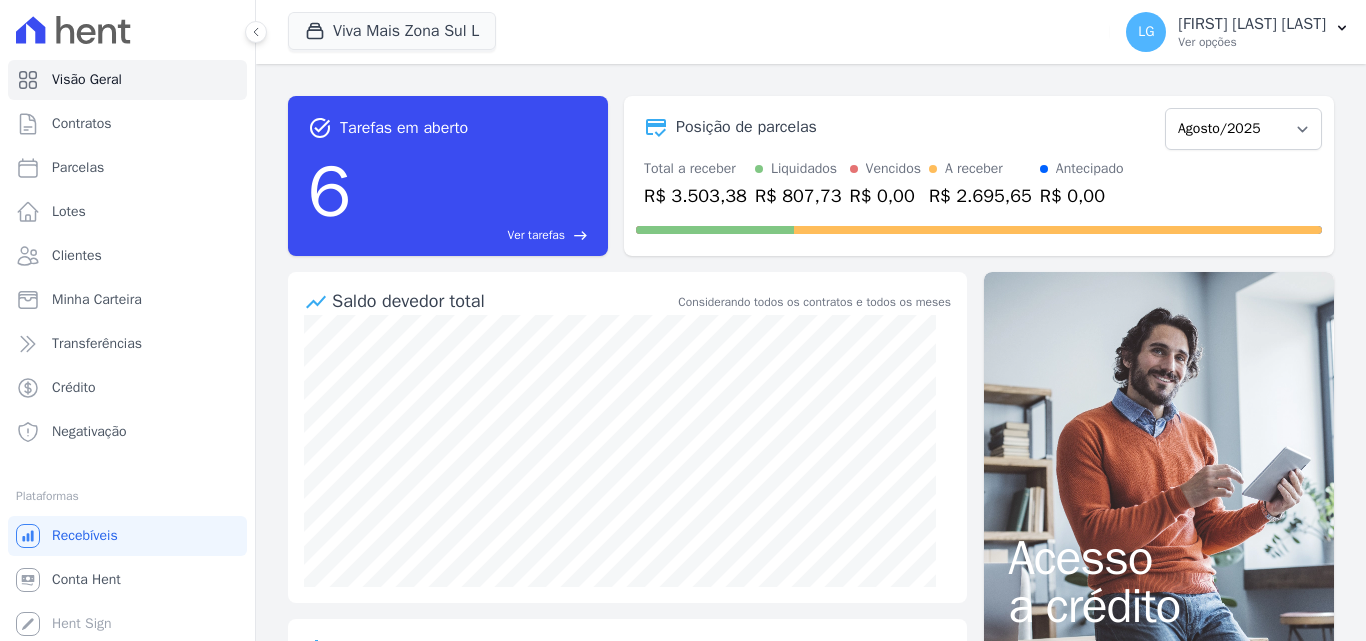 scroll, scrollTop: 0, scrollLeft: 0, axis: both 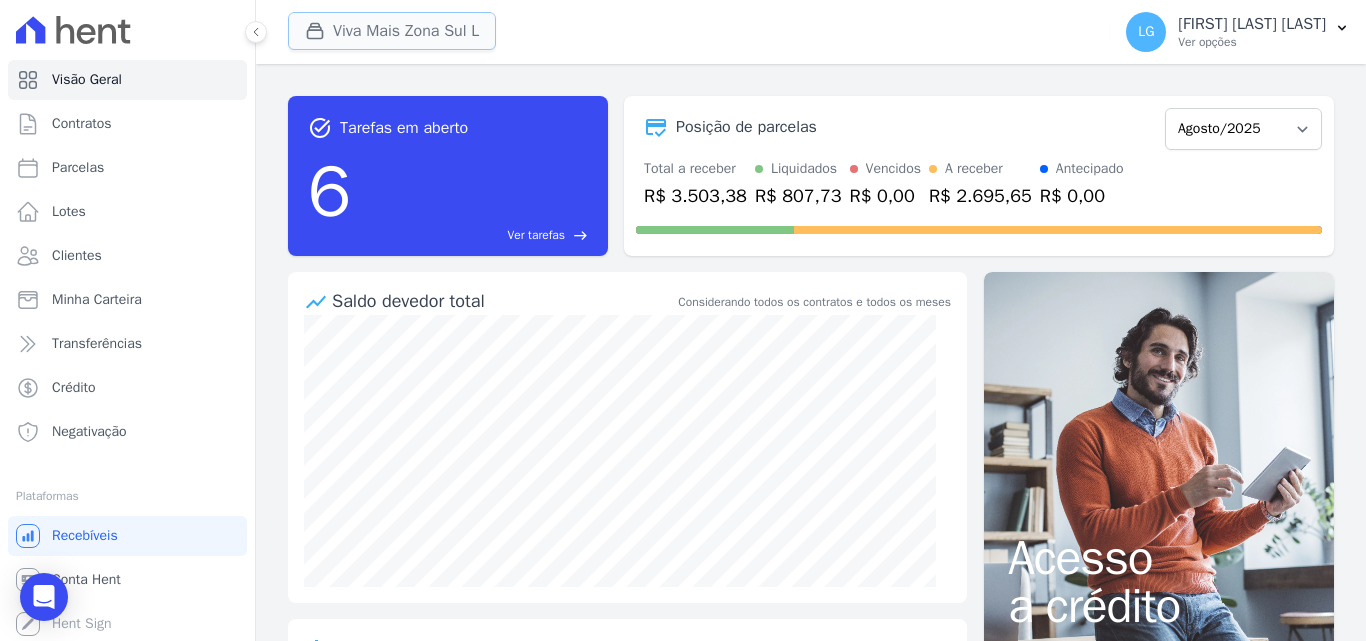click on "Viva Mais   Zona Sul L" at bounding box center (392, 31) 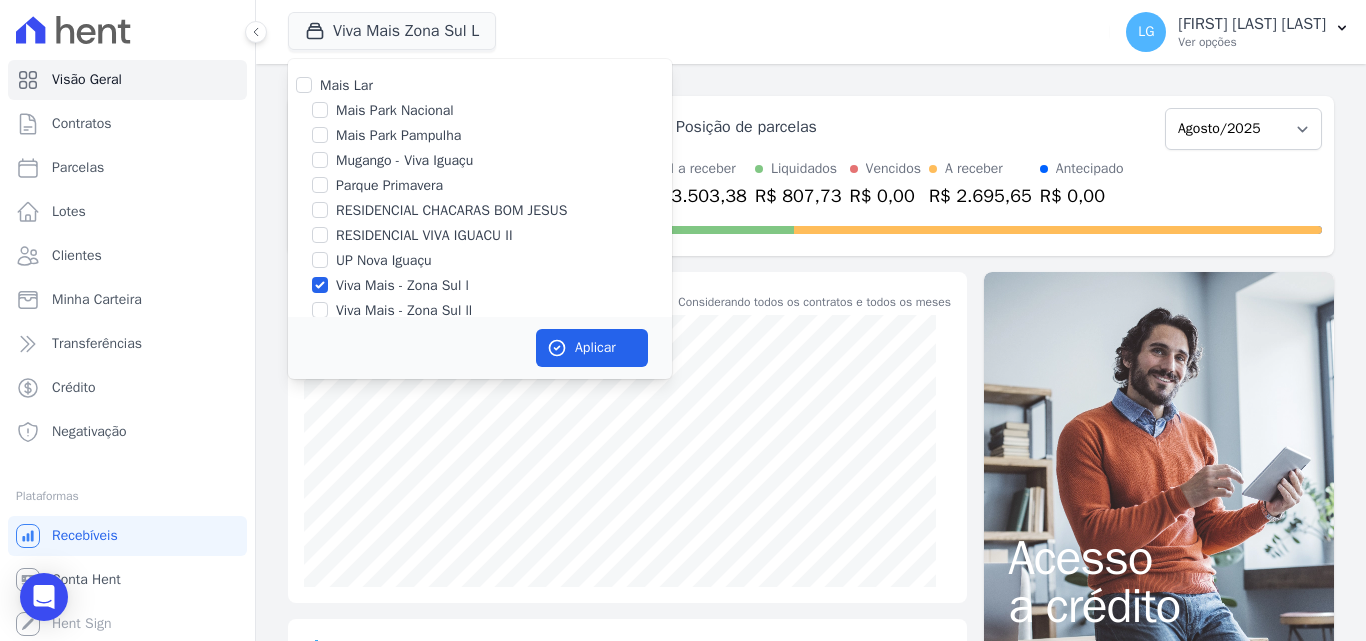 click on "Viva Mais - Zona Sul l" at bounding box center (402, 285) 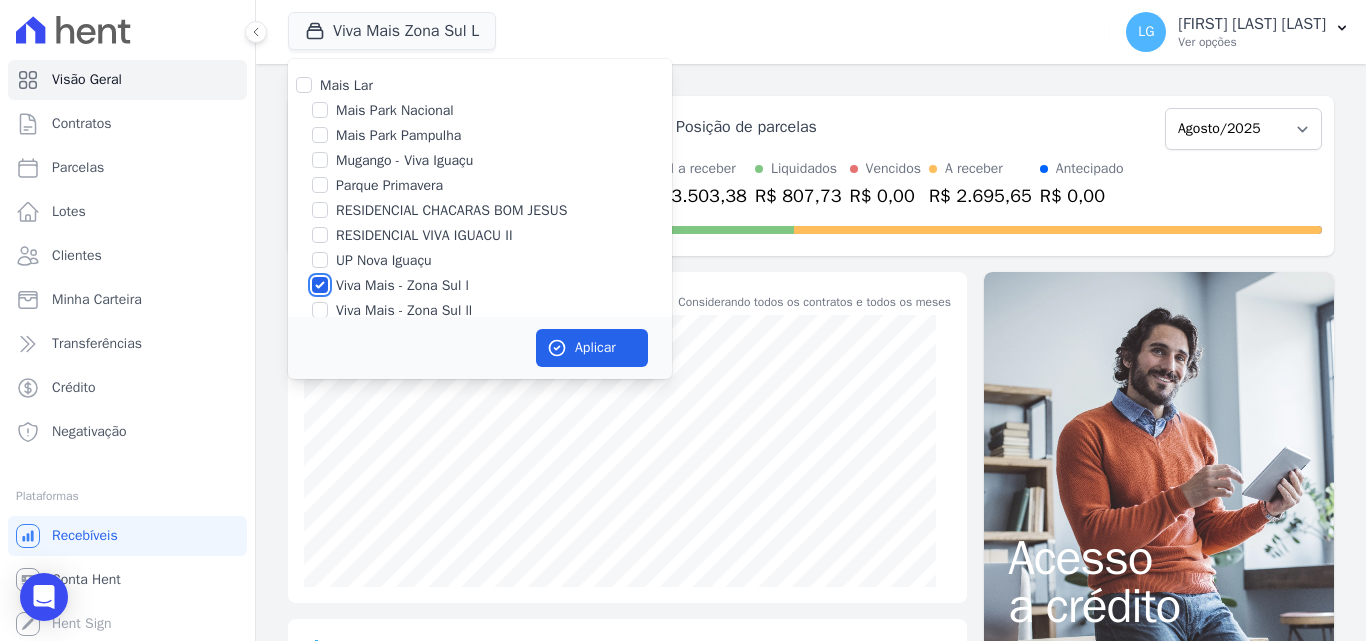 click on "Viva Mais - Zona Sul l" at bounding box center [320, 285] 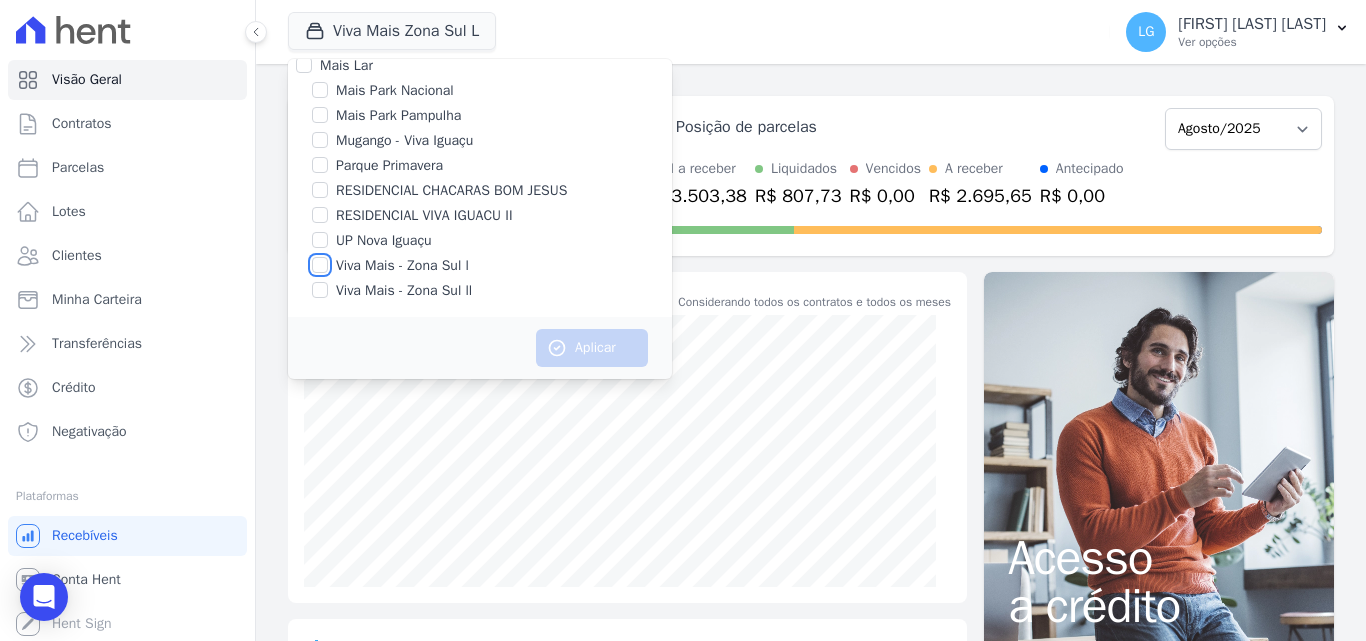 scroll, scrollTop: 0, scrollLeft: 0, axis: both 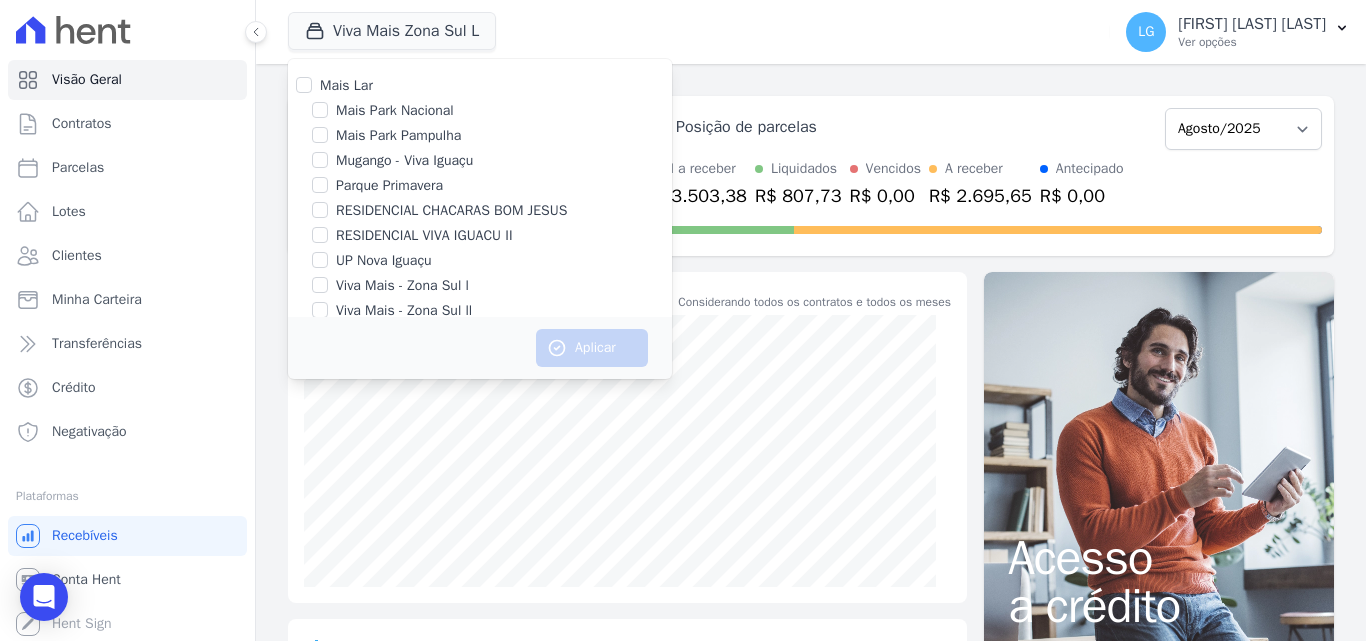 click on "RESIDENCIAL CHACARAS BOM JESUS" at bounding box center (451, 210) 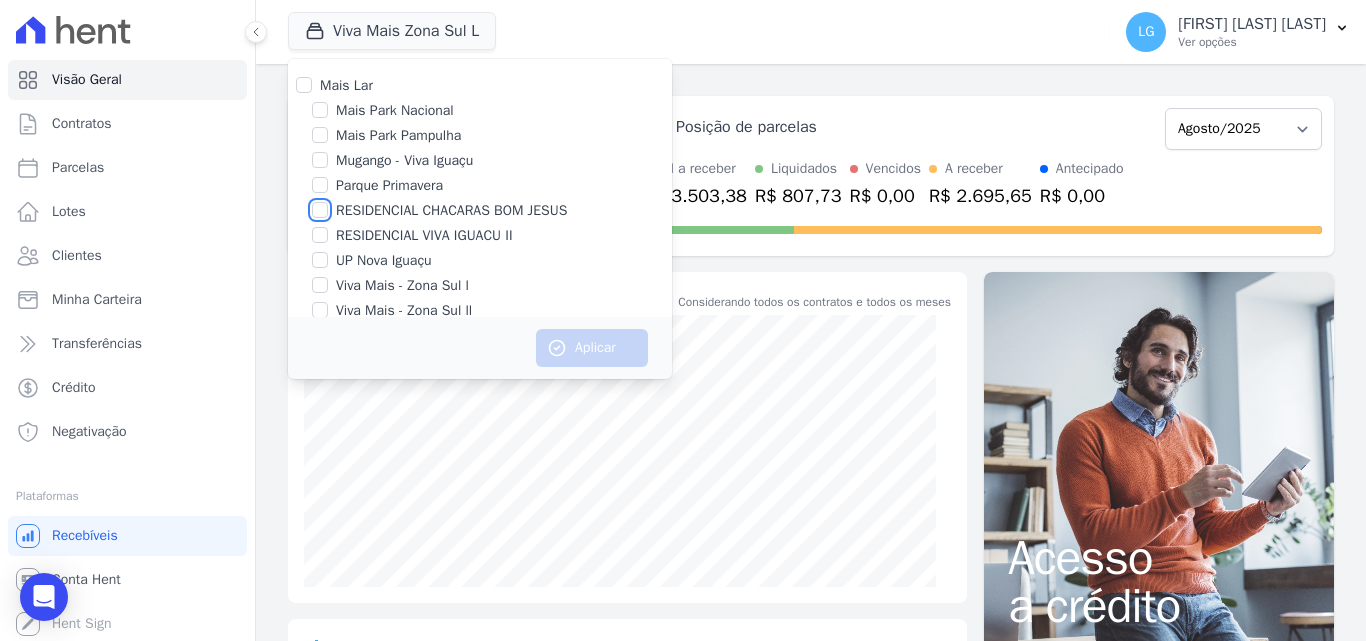 checkbox on "true" 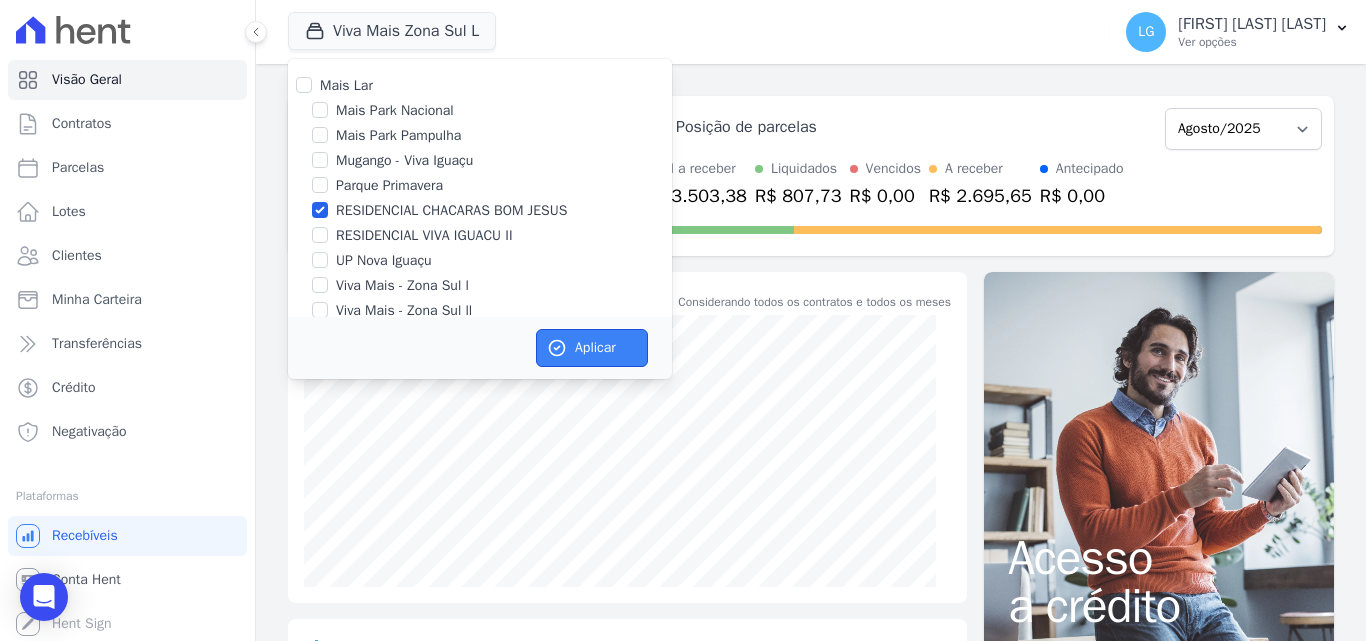 click on "Aplicar" at bounding box center [592, 348] 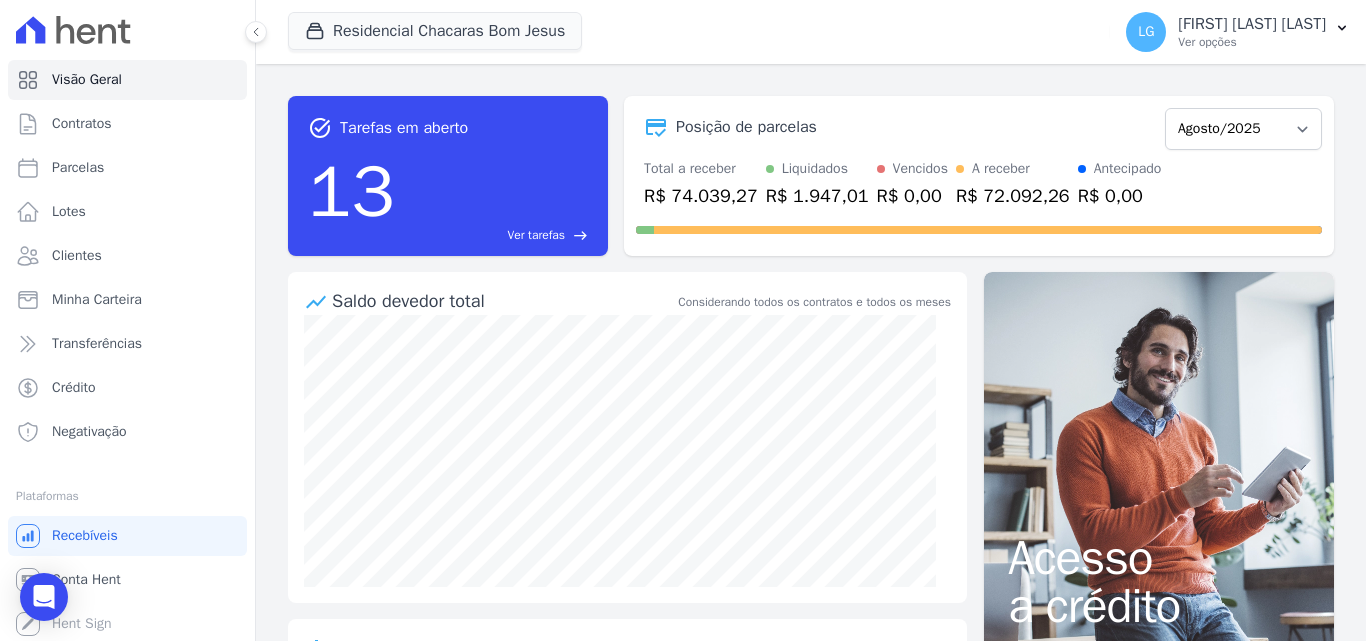 scroll, scrollTop: 3, scrollLeft: 0, axis: vertical 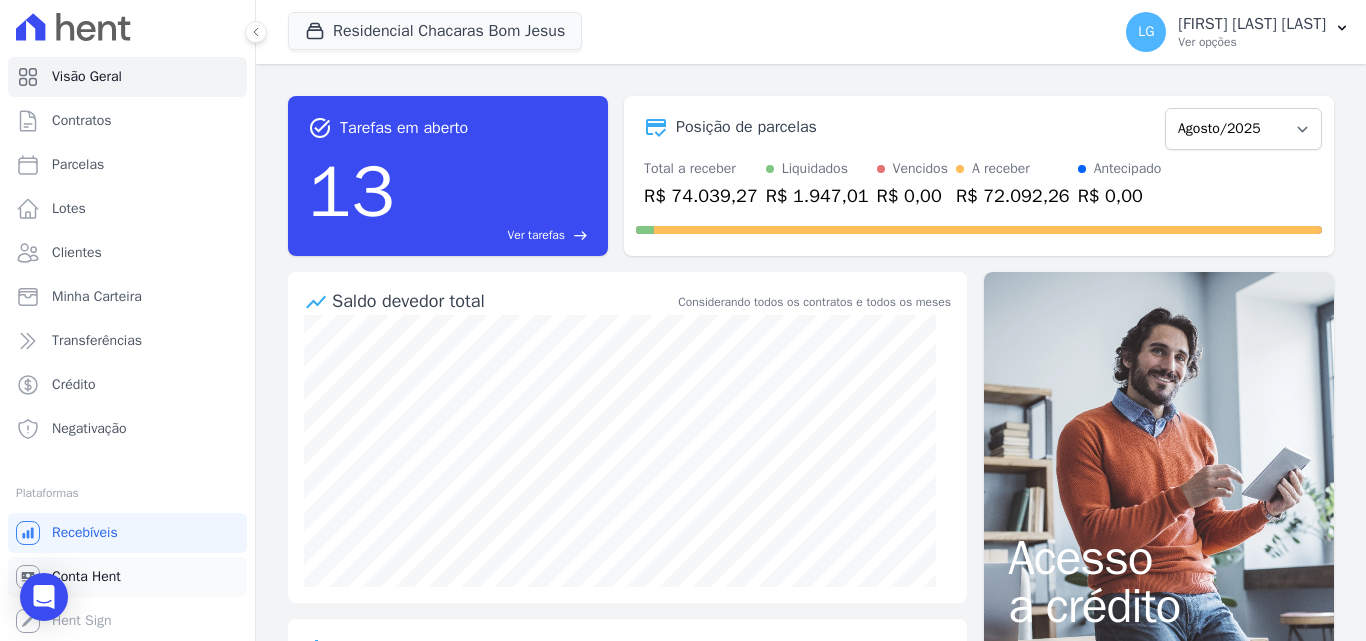 click on "Conta Hent" at bounding box center [86, 577] 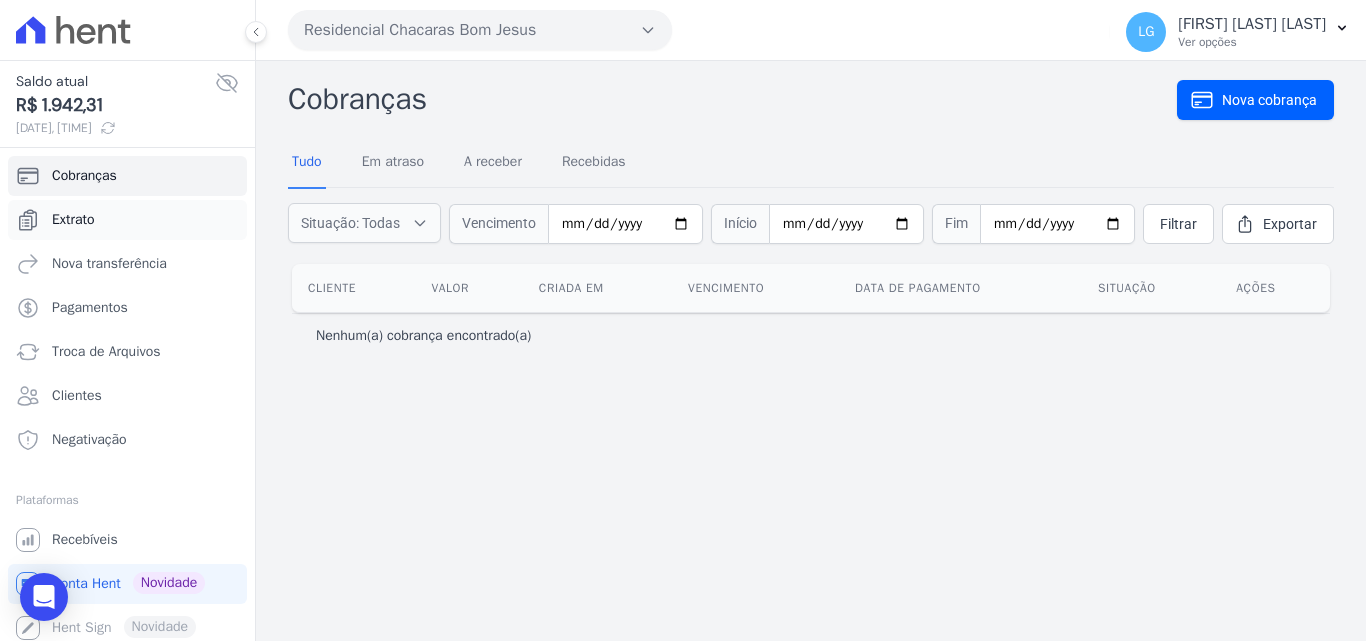 click on "Extrato" at bounding box center (127, 220) 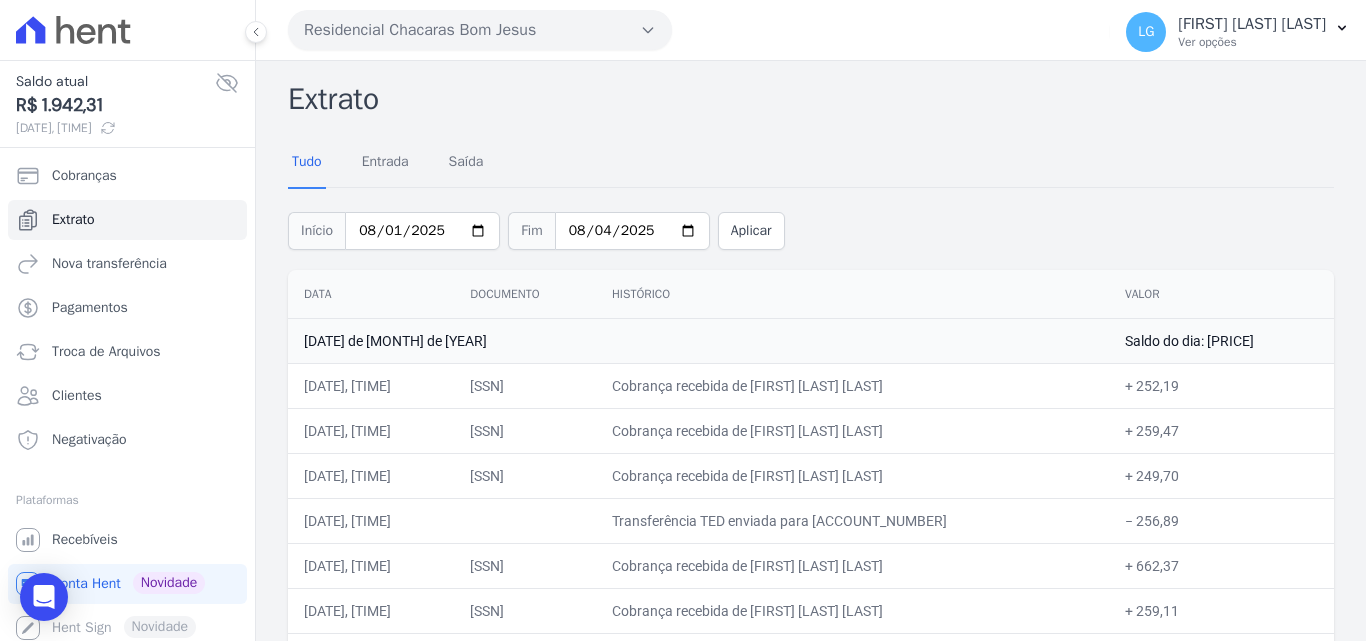click on "Início
2025-08-01
Fim
2025-08-04
Aplicar" at bounding box center [811, 228] 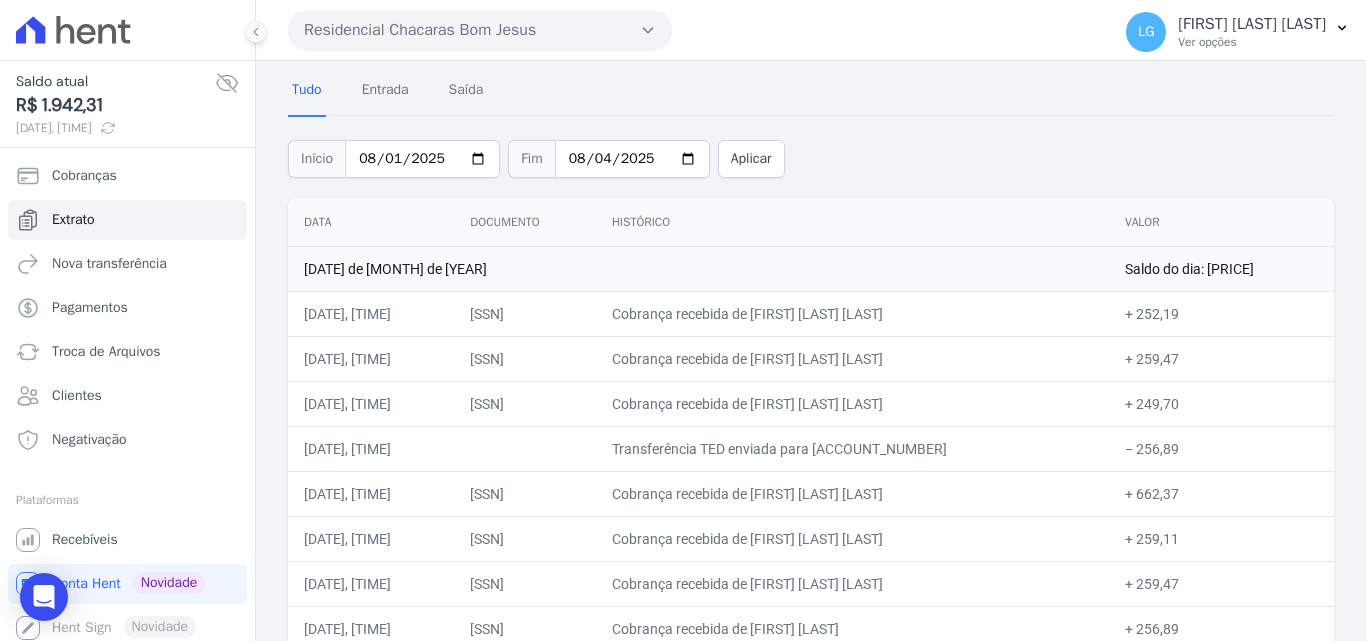 scroll, scrollTop: 0, scrollLeft: 0, axis: both 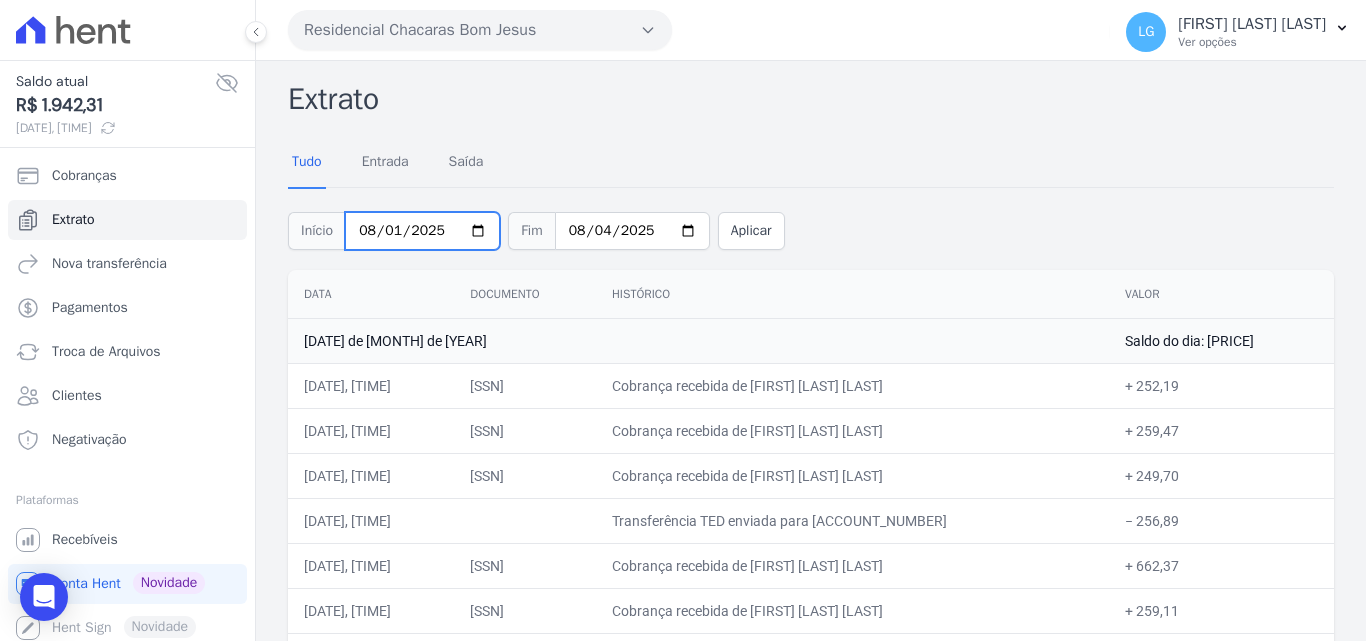 click on "2025-08-01" at bounding box center [422, 231] 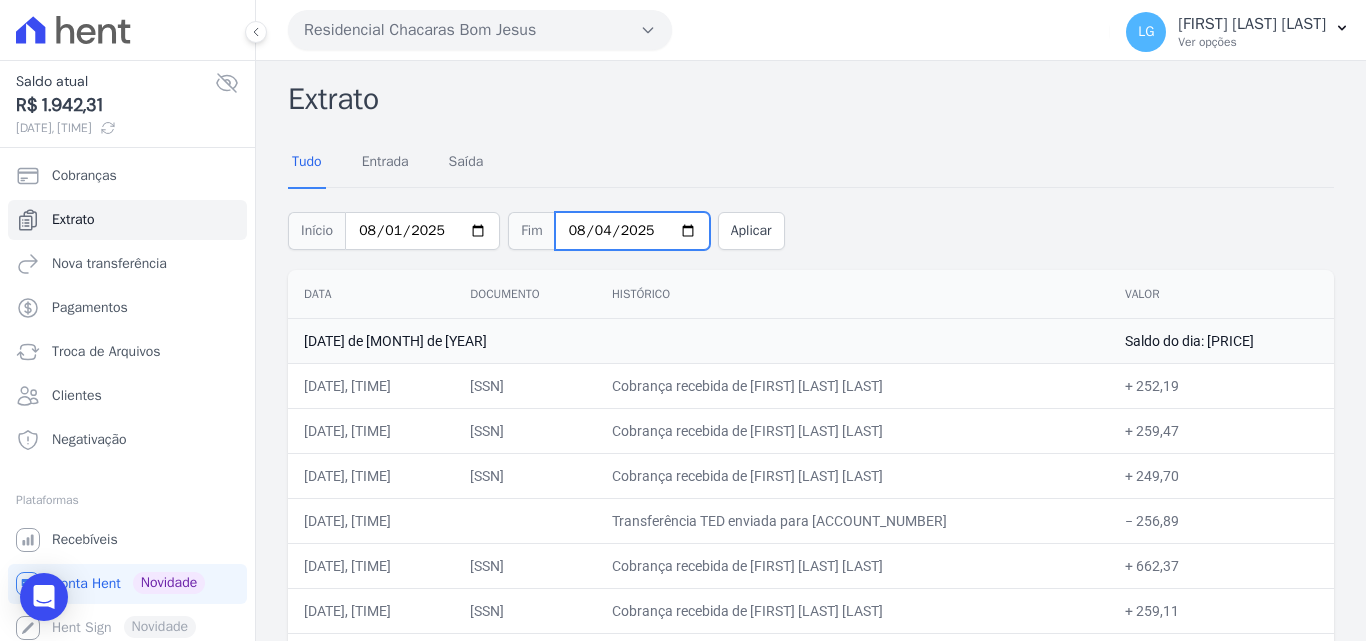 click on "2025-08-04" at bounding box center [632, 231] 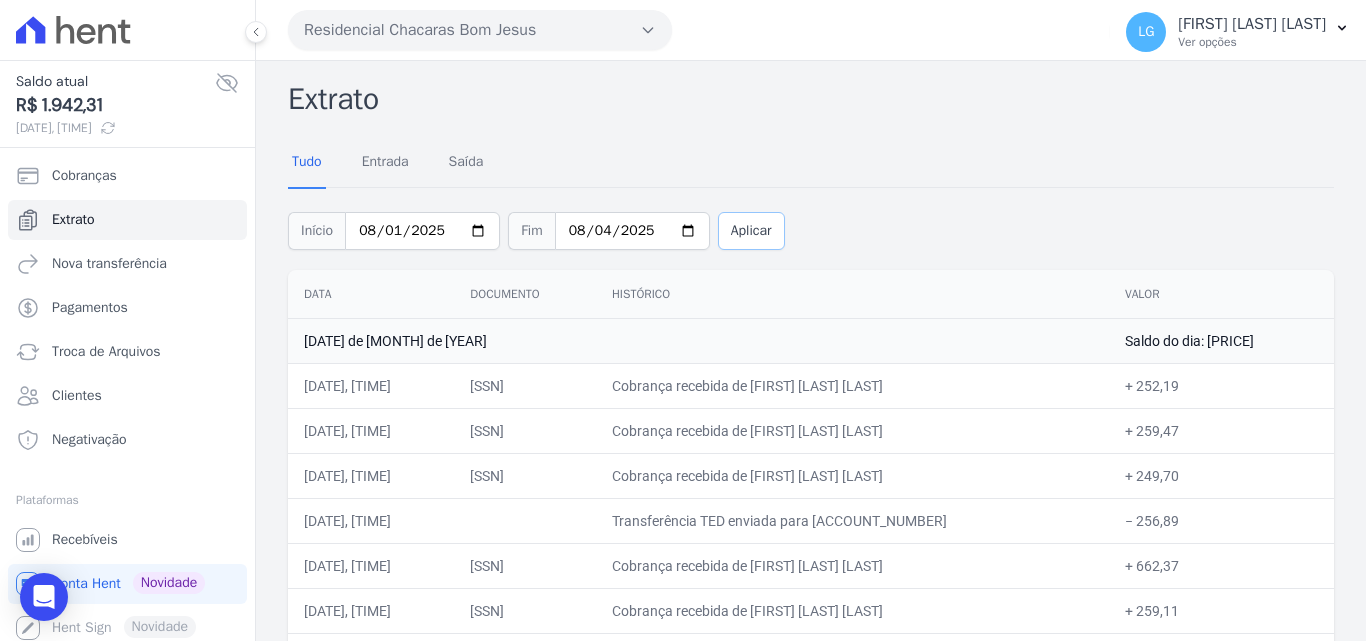 click on "Aplicar" at bounding box center (751, 231) 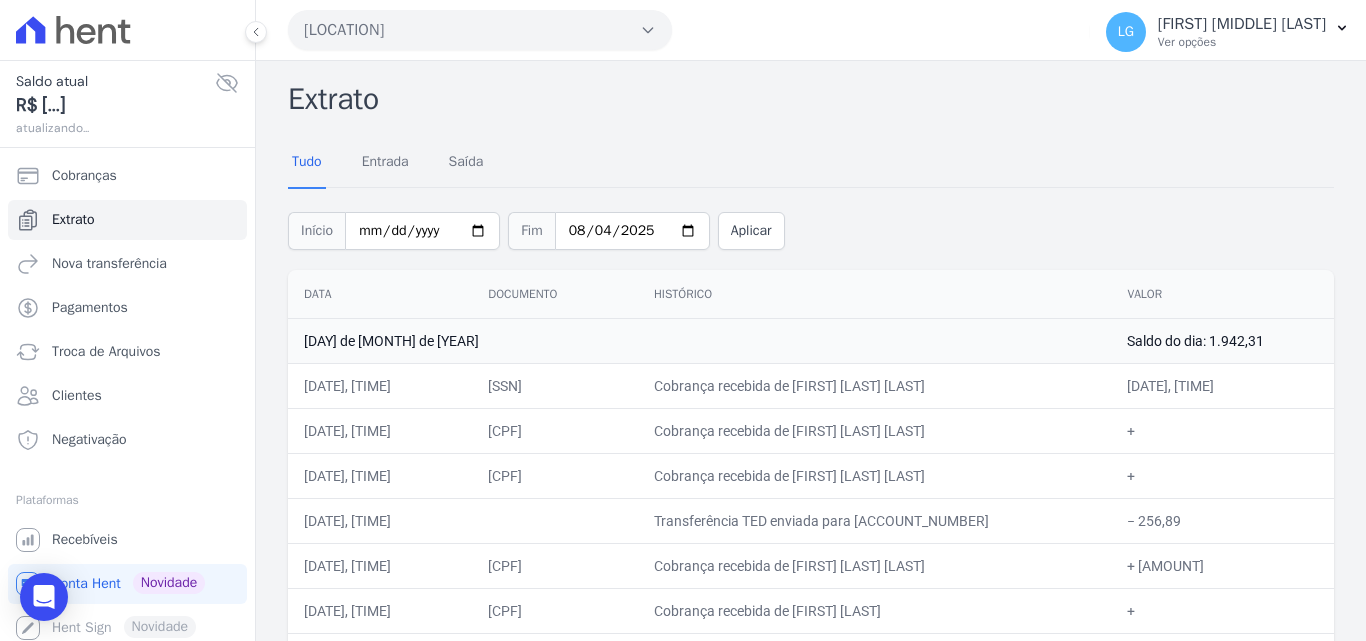 scroll, scrollTop: 0, scrollLeft: 0, axis: both 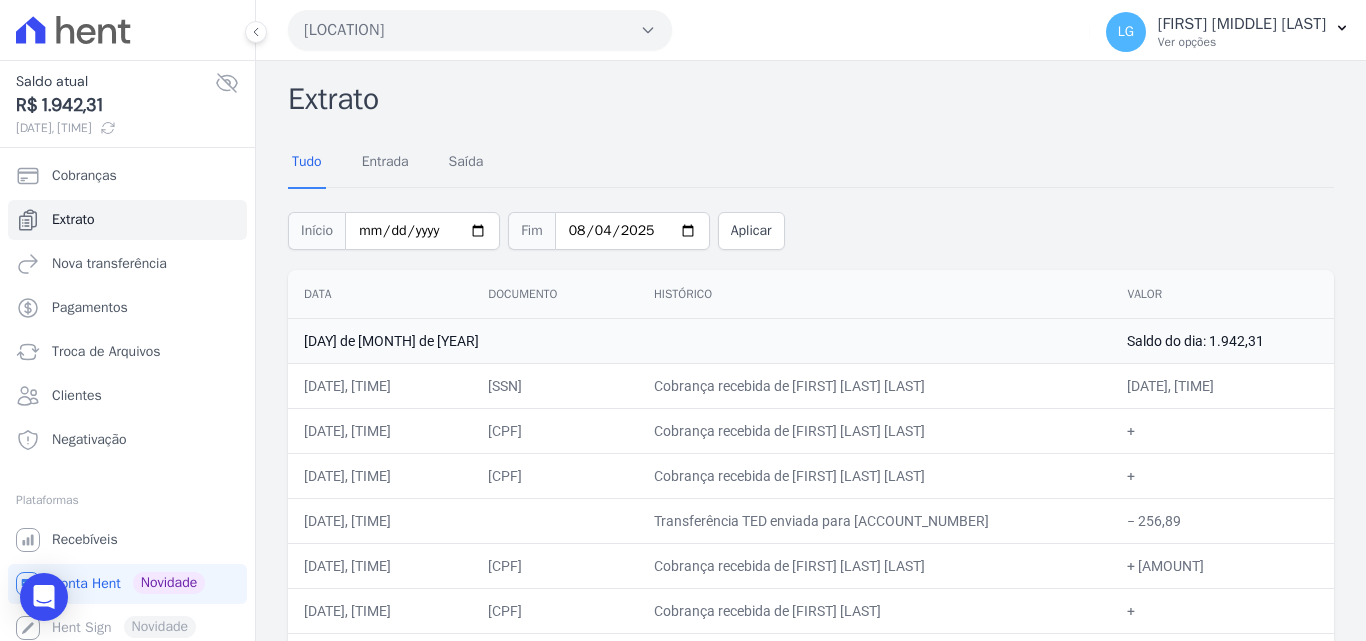 click on "Início
2025-06-01
Fim
2025-08-04
Aplicar" at bounding box center (811, 228) 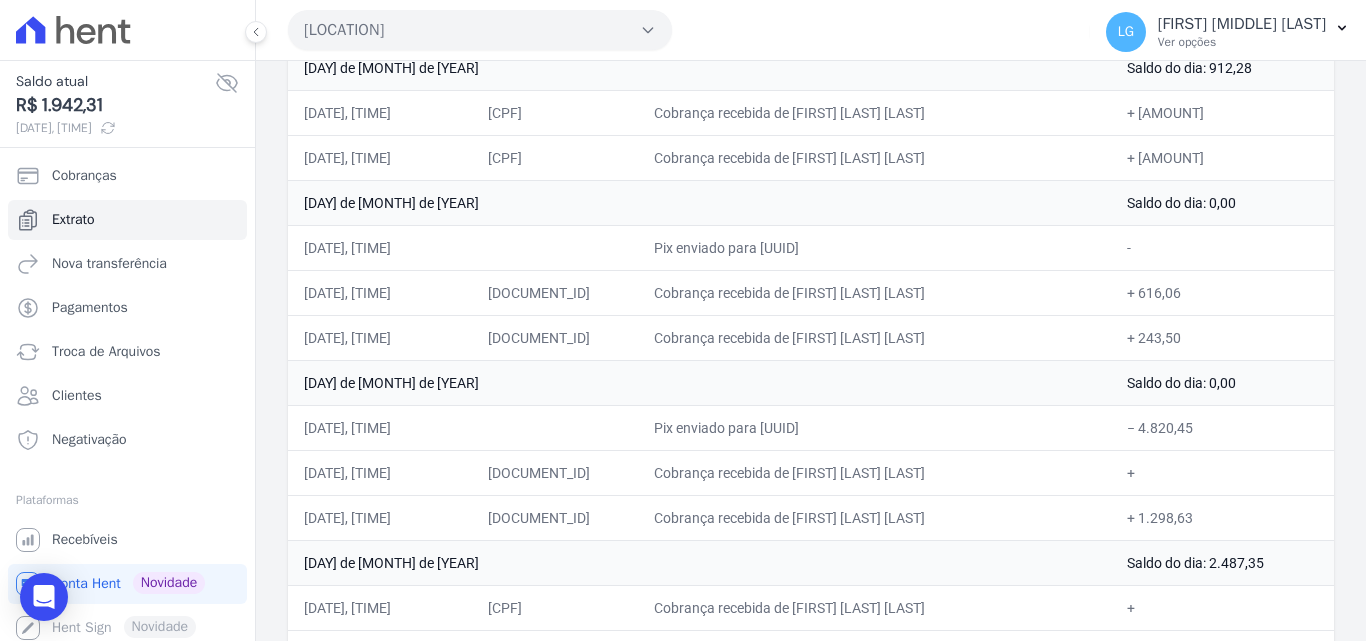 scroll, scrollTop: 13599, scrollLeft: 0, axis: vertical 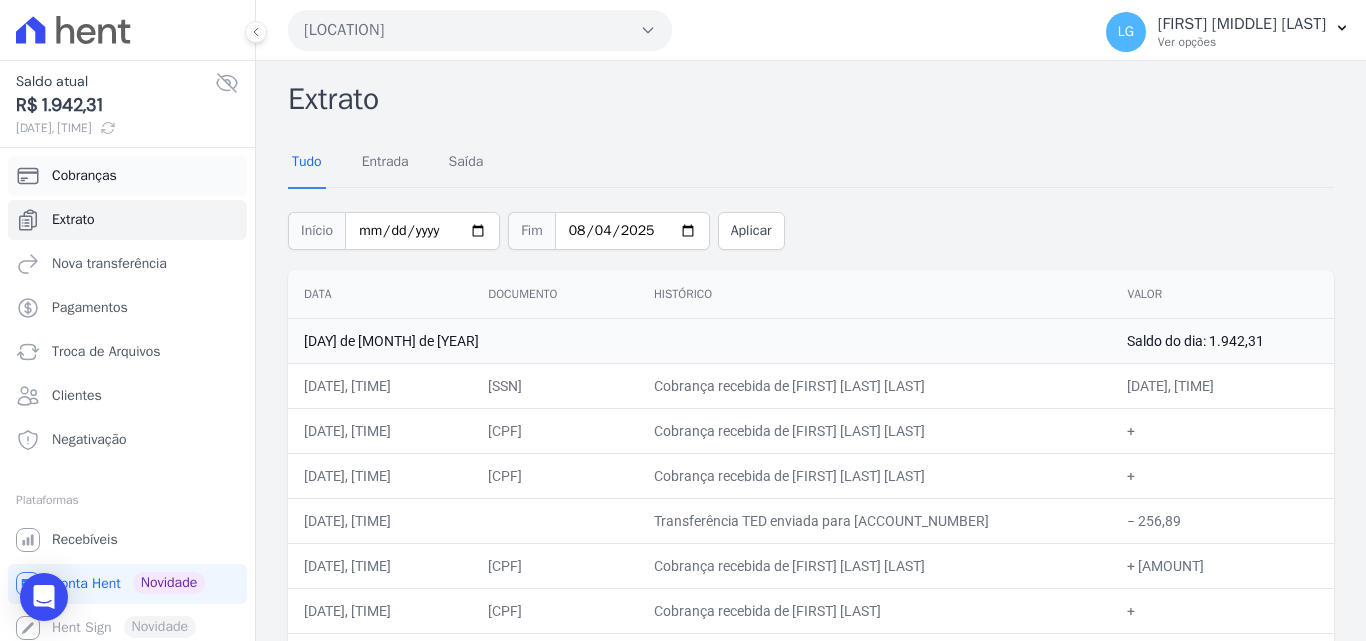 click on "Cobranças" at bounding box center (84, 176) 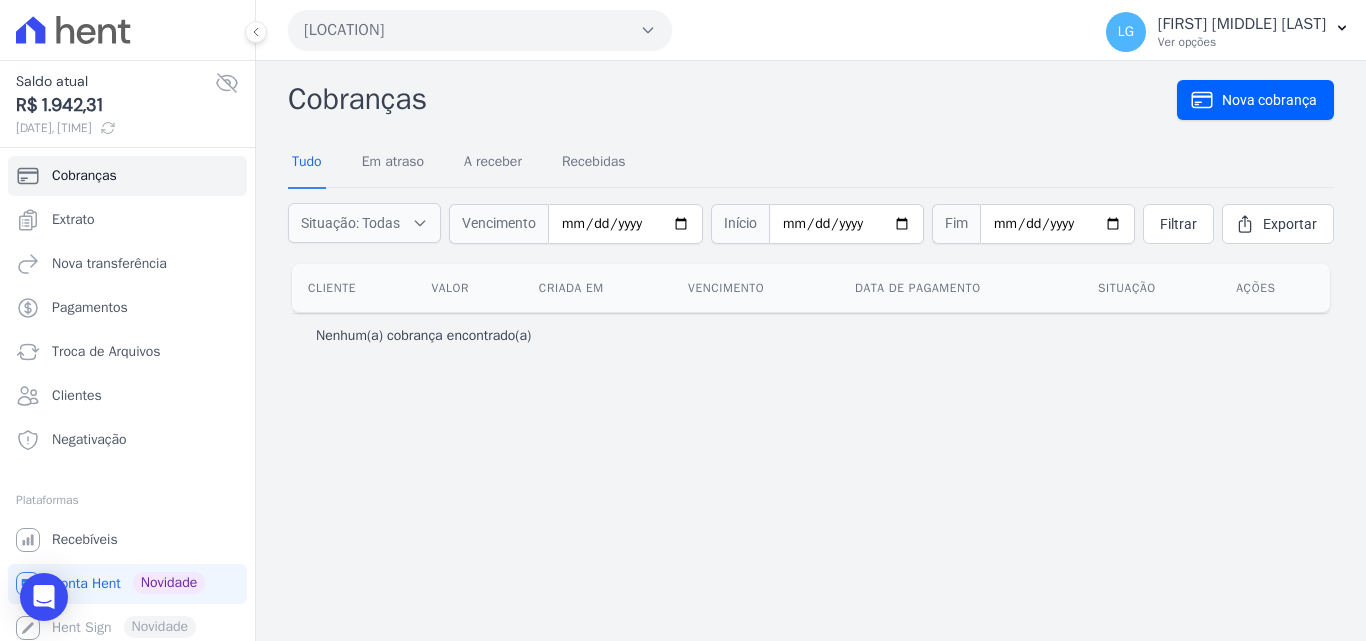 click on "Tudo
Em atraso
A receber
Recebidas" at bounding box center [811, 163] 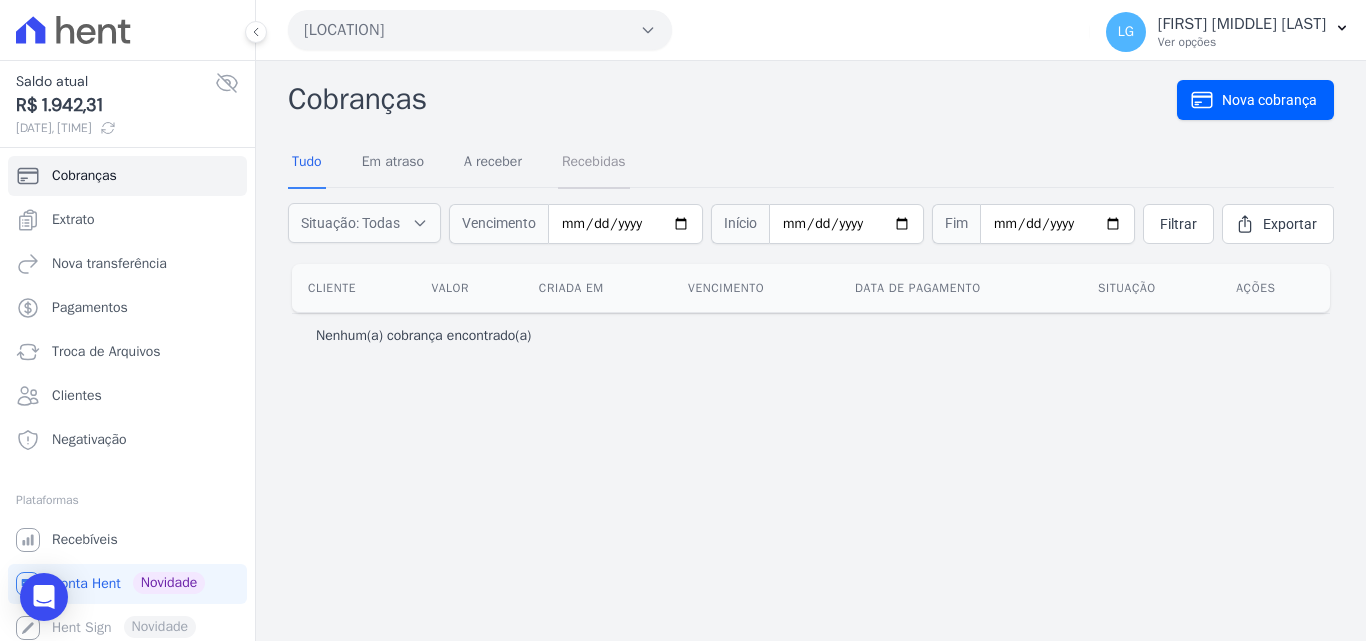 click on "Recebidas" at bounding box center (594, 163) 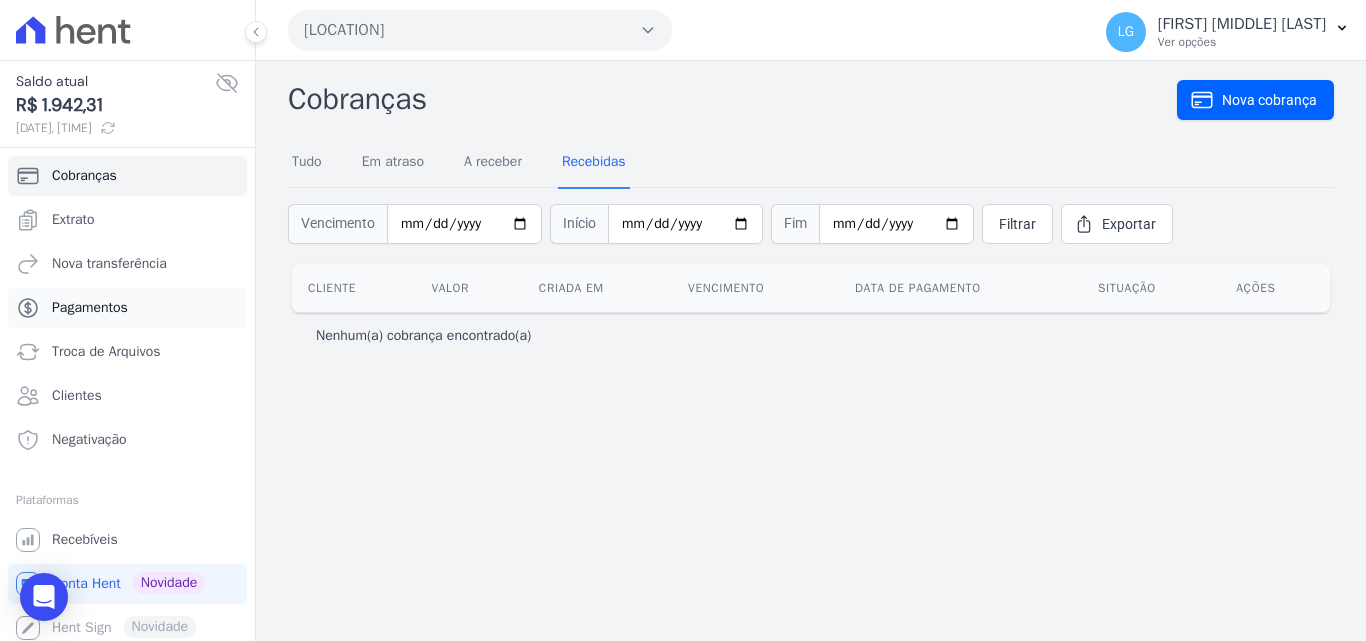 click on "Pagamentos" at bounding box center [90, 308] 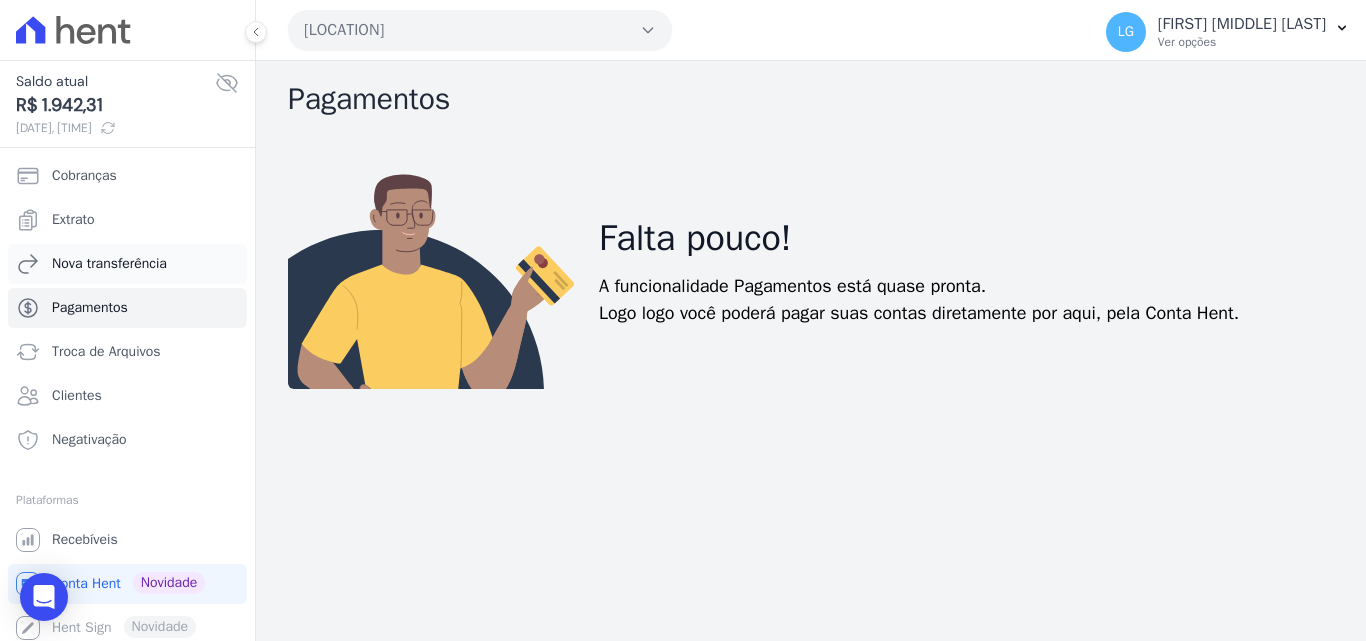 click on "Nova transferência" at bounding box center (109, 264) 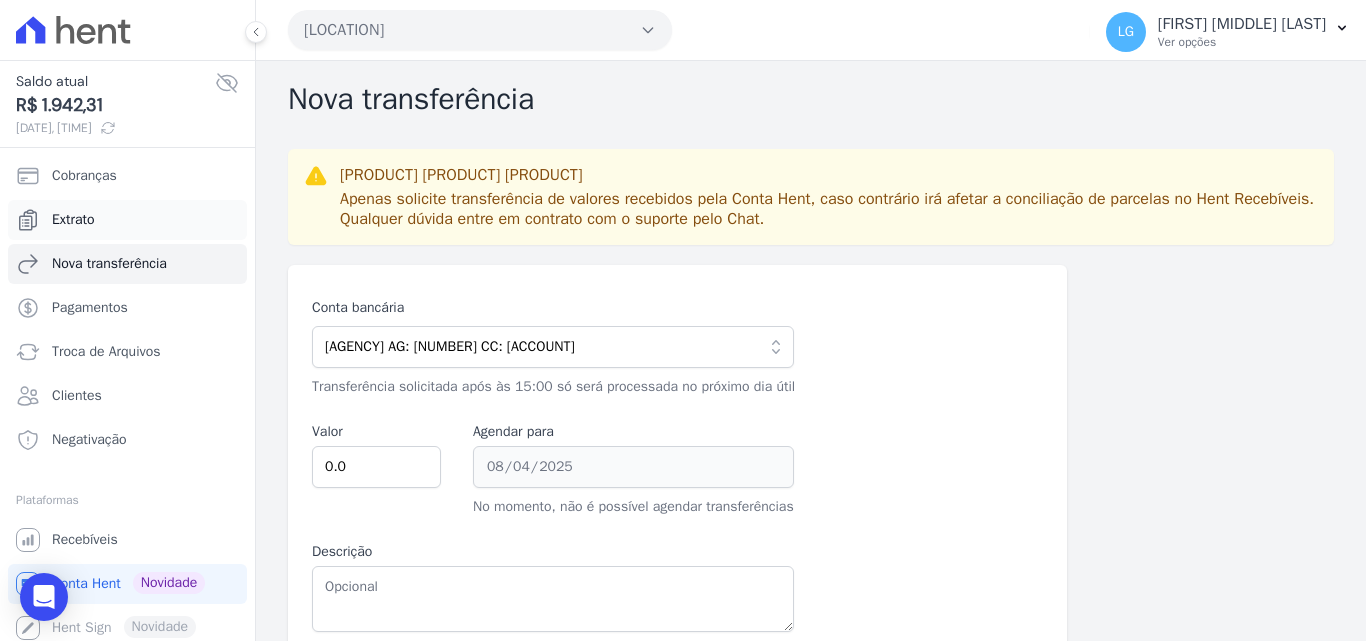click on "Extrato" at bounding box center (127, 220) 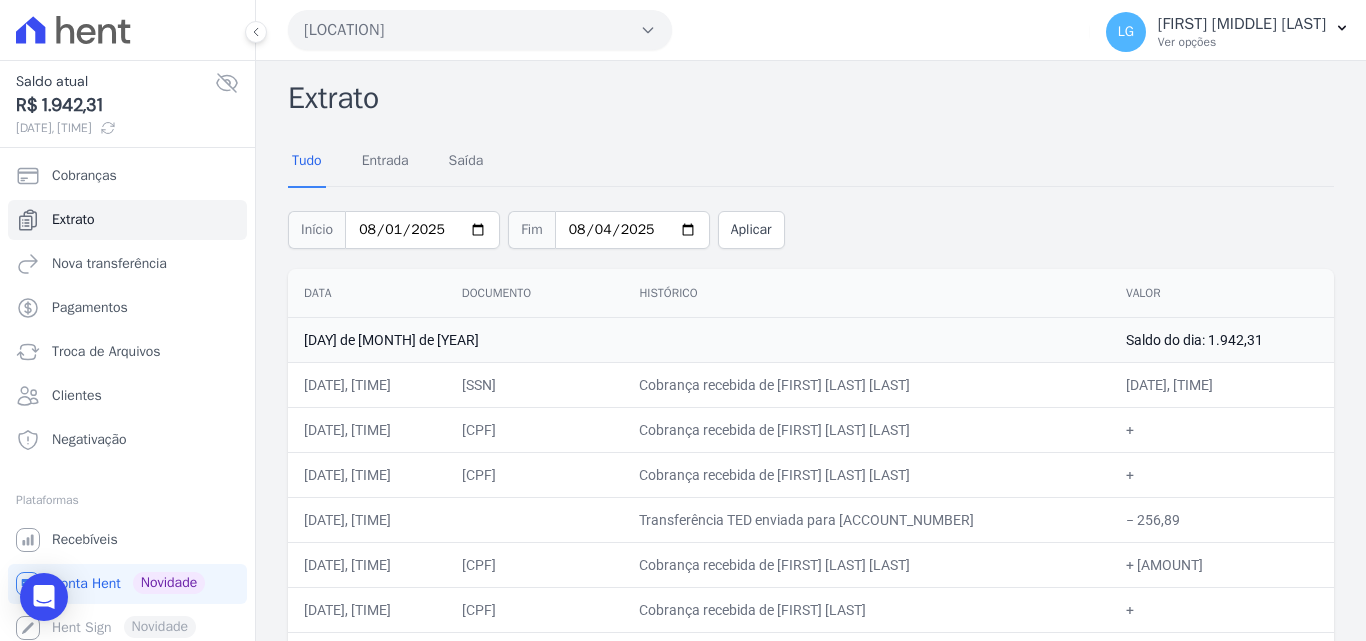 scroll, scrollTop: 0, scrollLeft: 0, axis: both 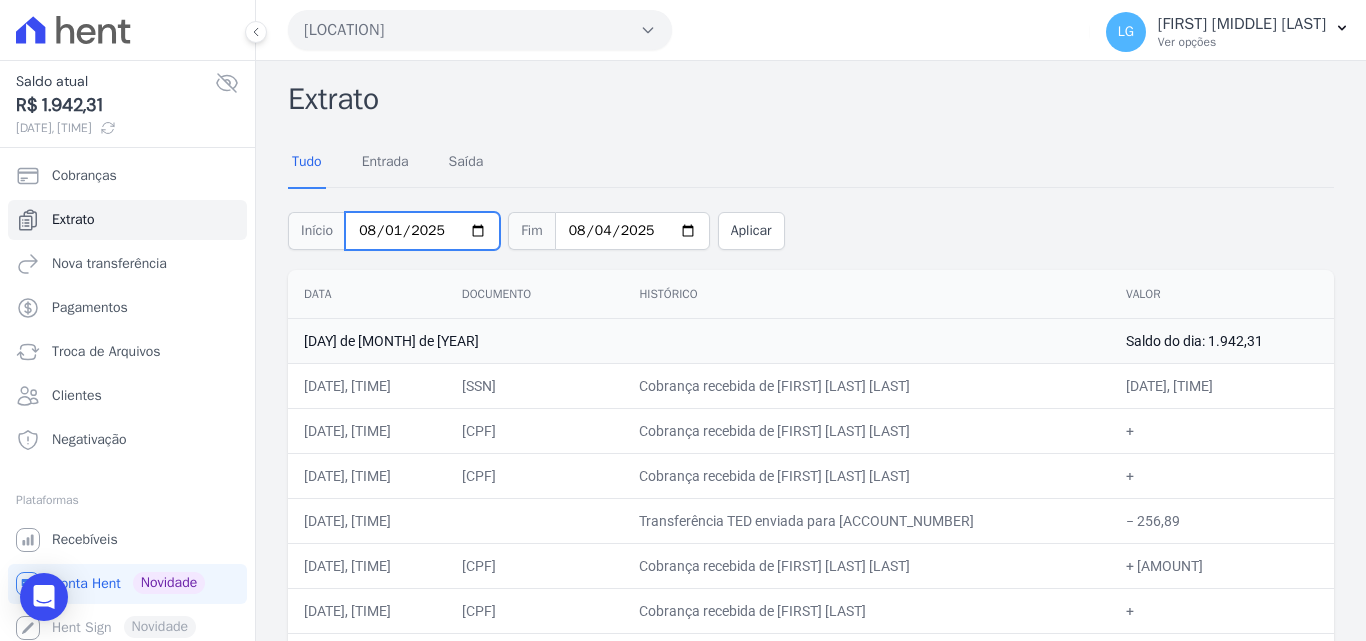 click on "2025-08-01" at bounding box center [422, 231] 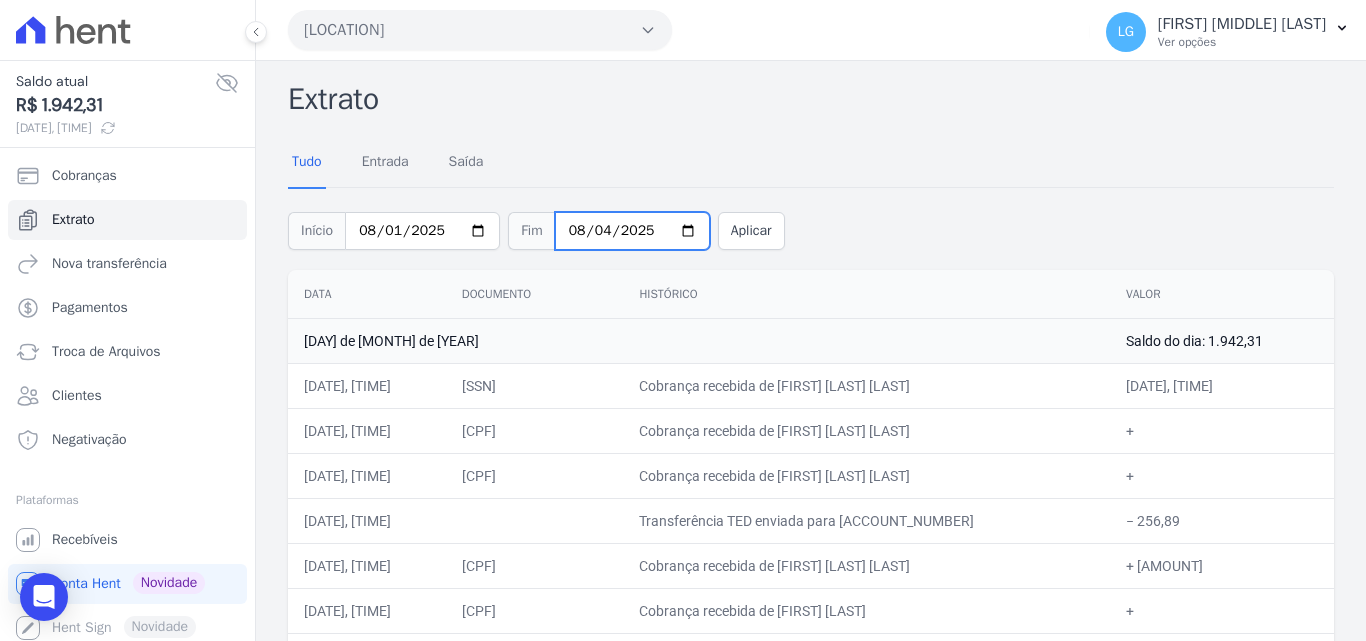 click on "2025-08-04" at bounding box center [632, 231] 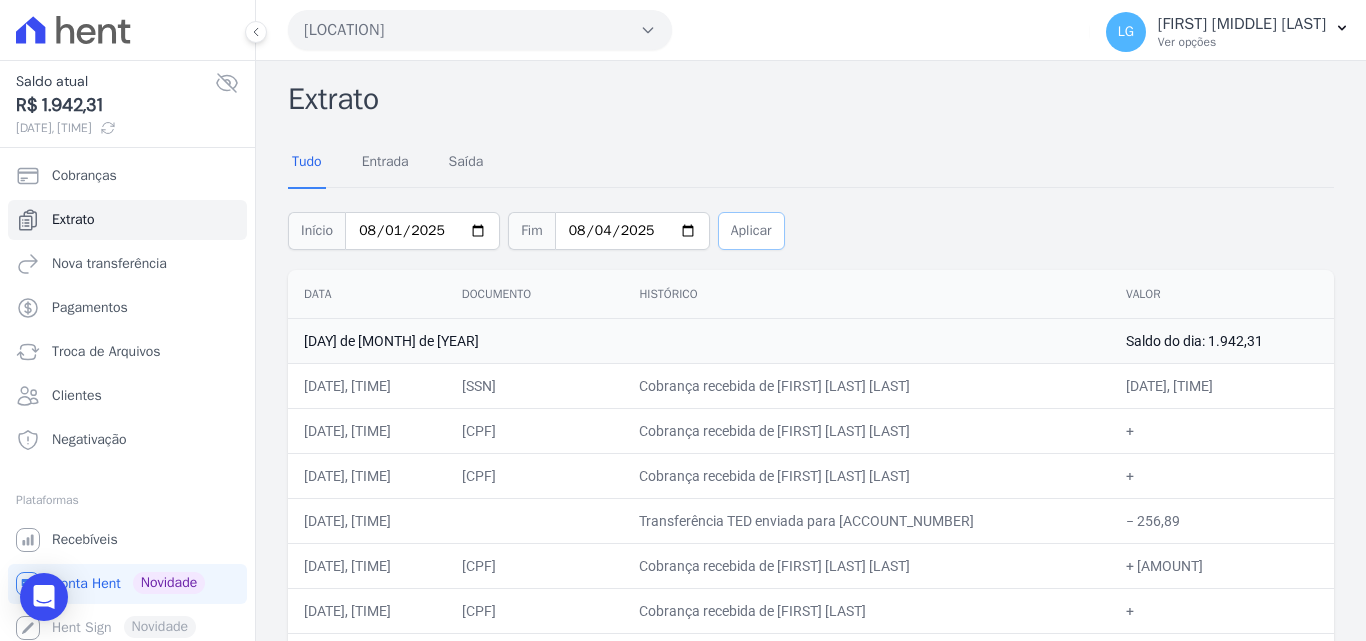 click on "Aplicar" at bounding box center [751, 231] 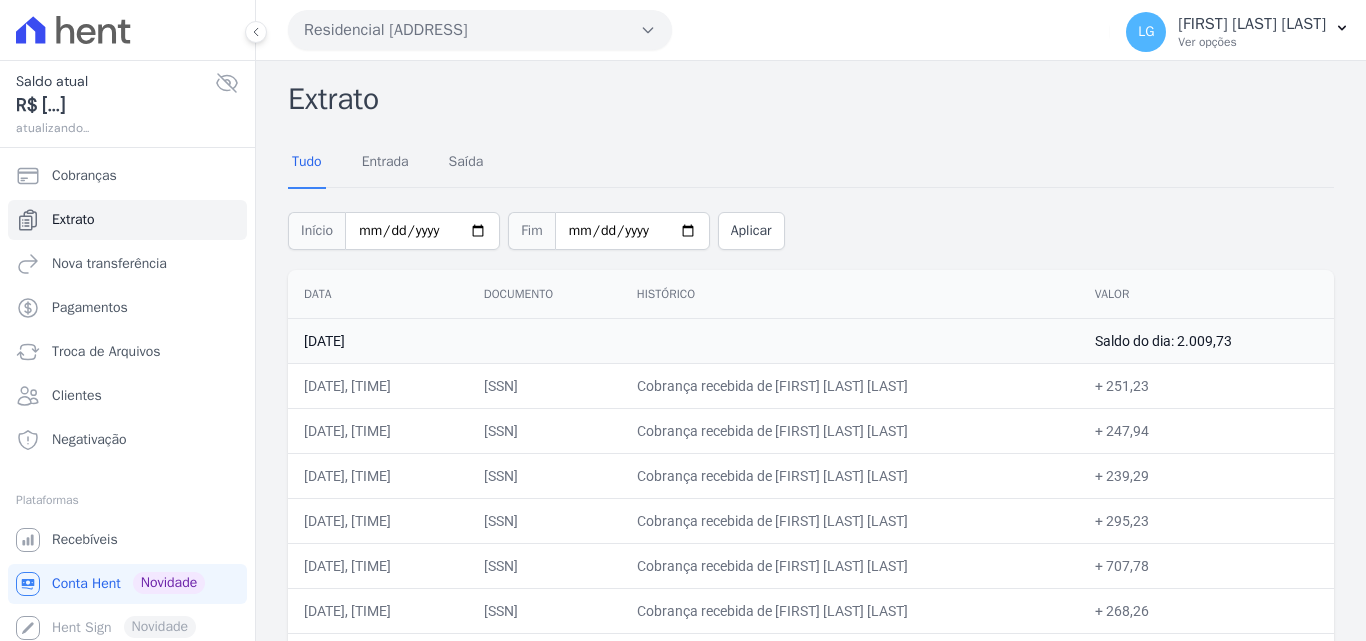 scroll, scrollTop: 0, scrollLeft: 0, axis: both 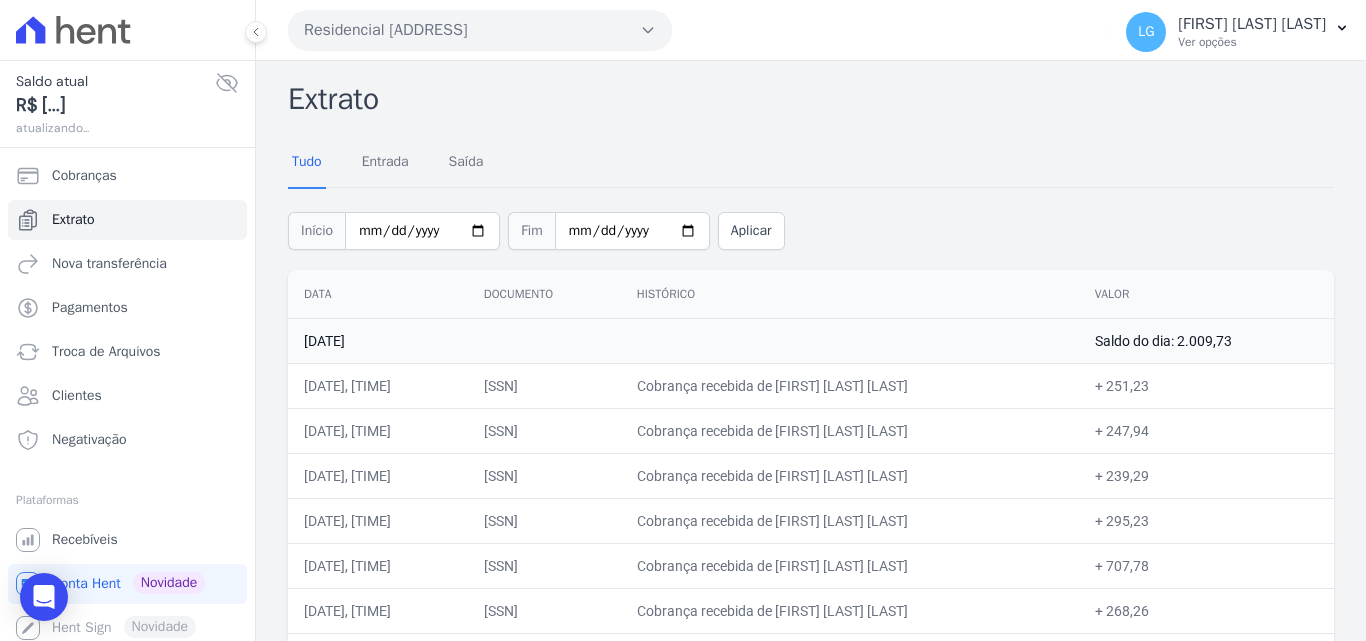 click on "Início
[DATE]
Fim
[DATE]
Aplicar" at bounding box center [811, 228] 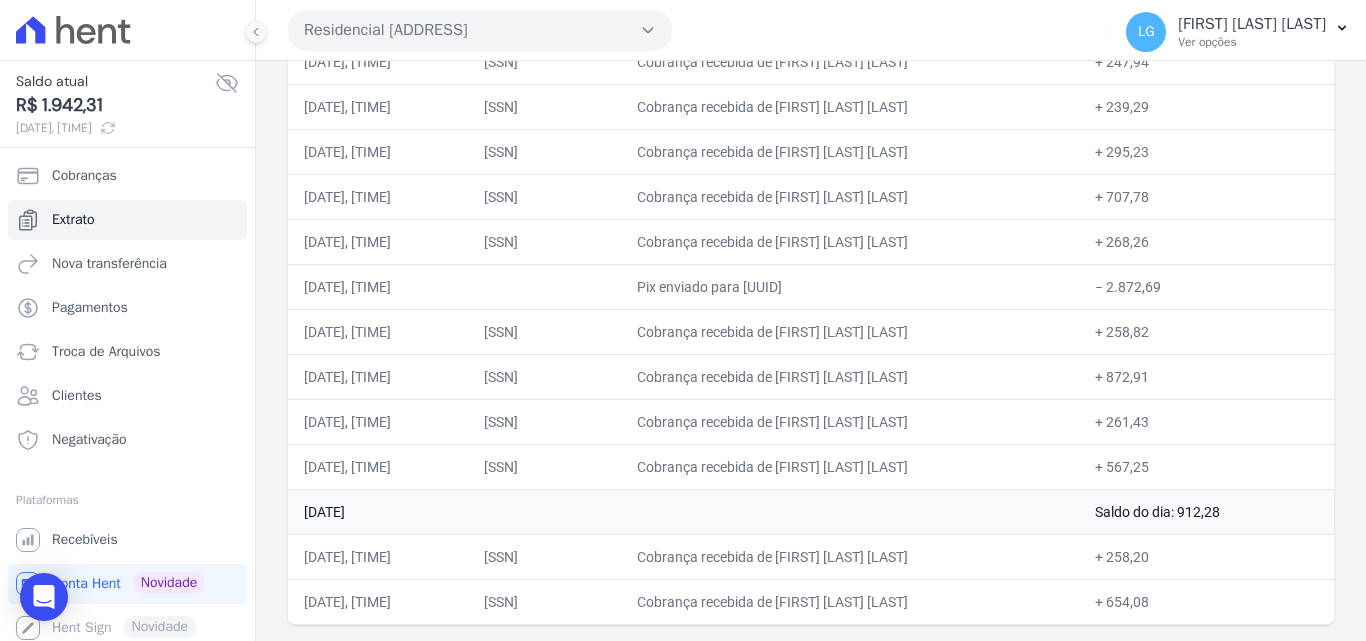 scroll, scrollTop: 0, scrollLeft: 0, axis: both 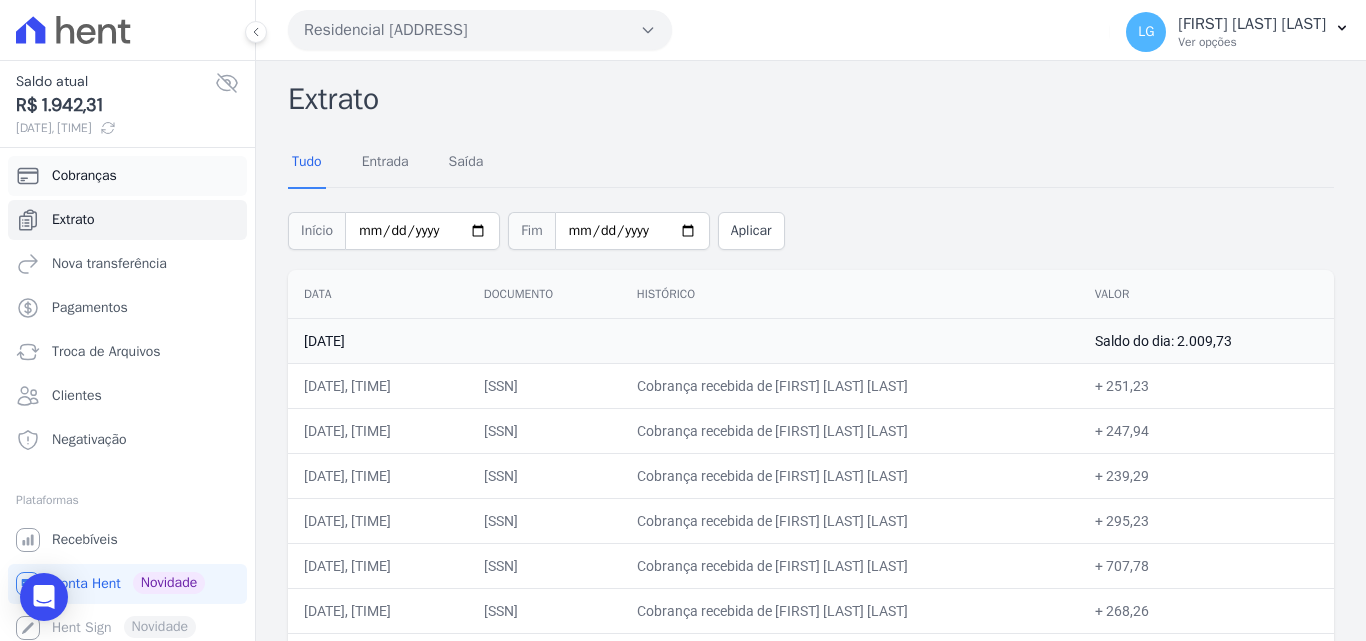 click on "Cobranças" at bounding box center (127, 176) 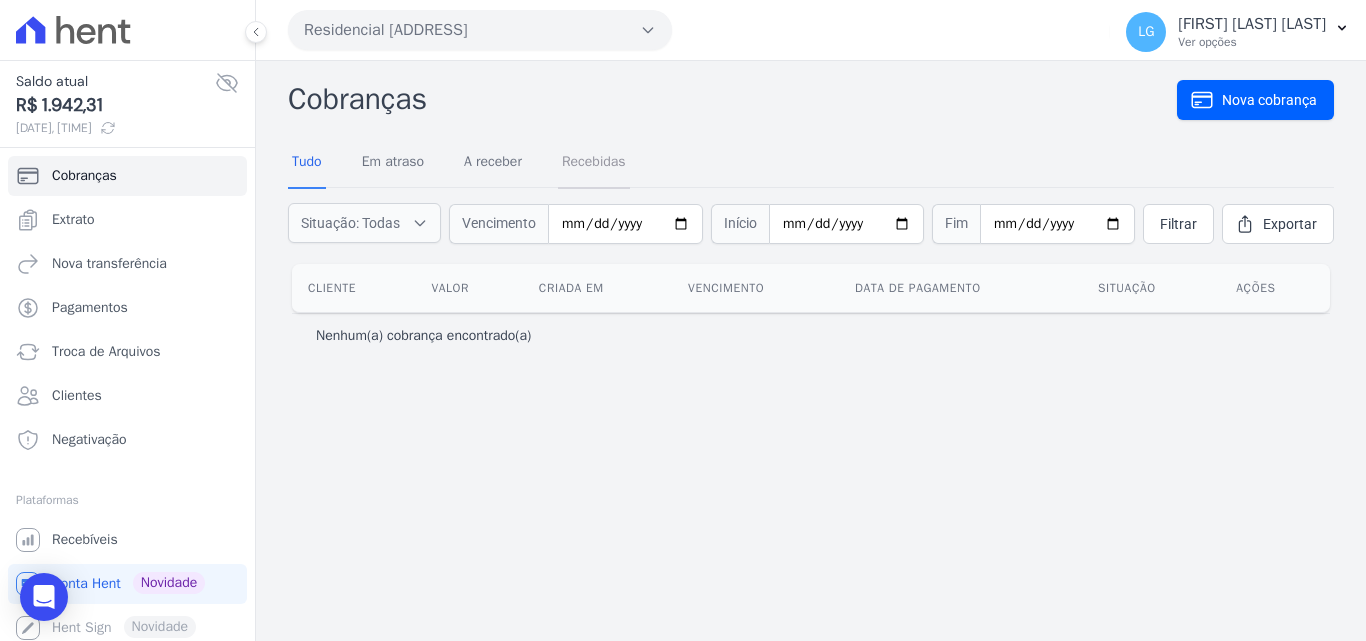 click on "Recebidas" at bounding box center (594, 163) 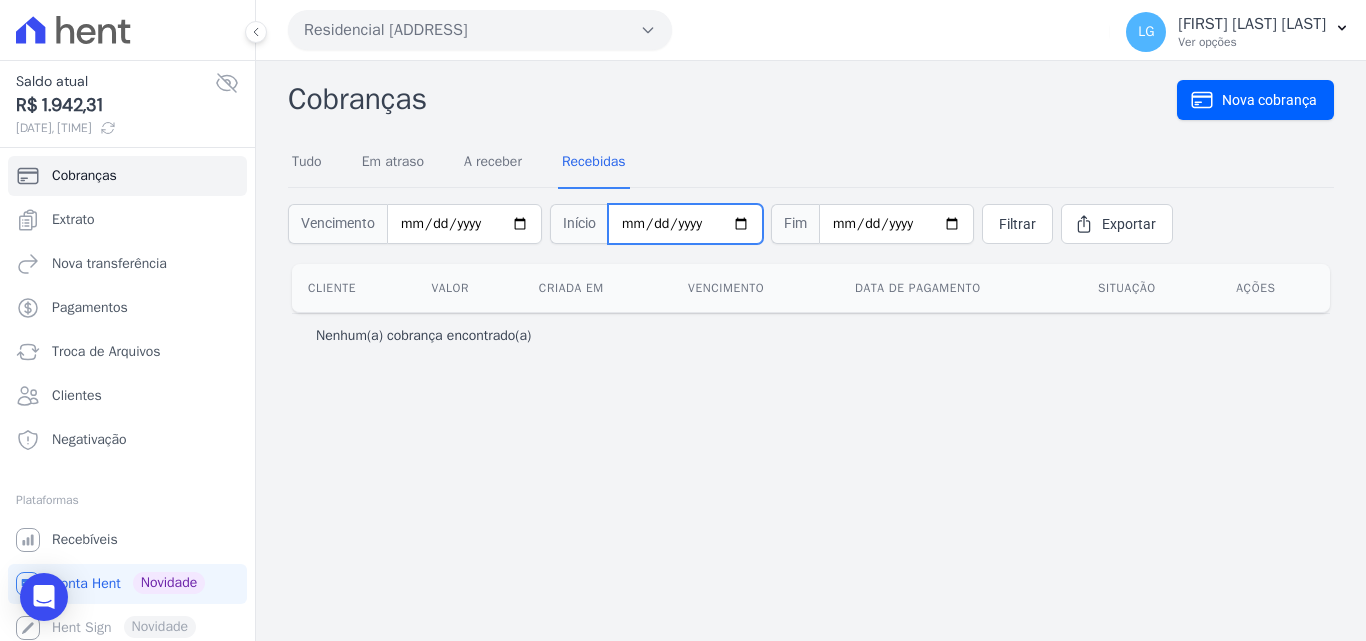 click at bounding box center [685, 224] 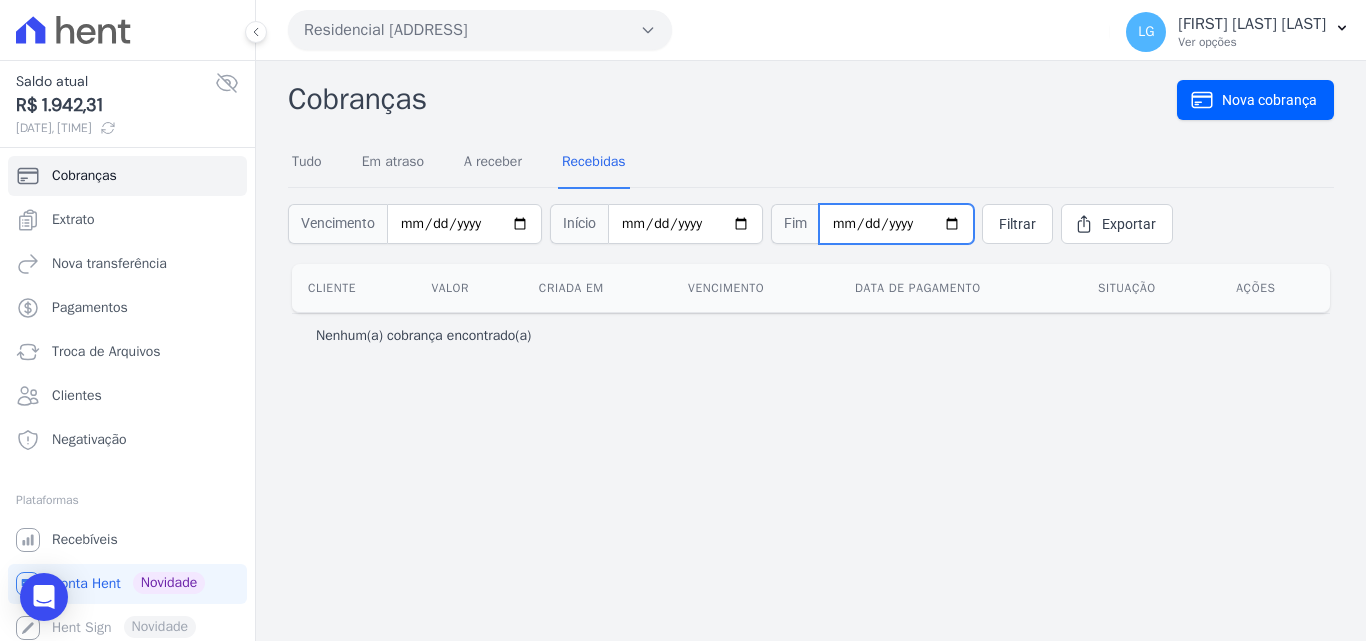 click at bounding box center [896, 224] 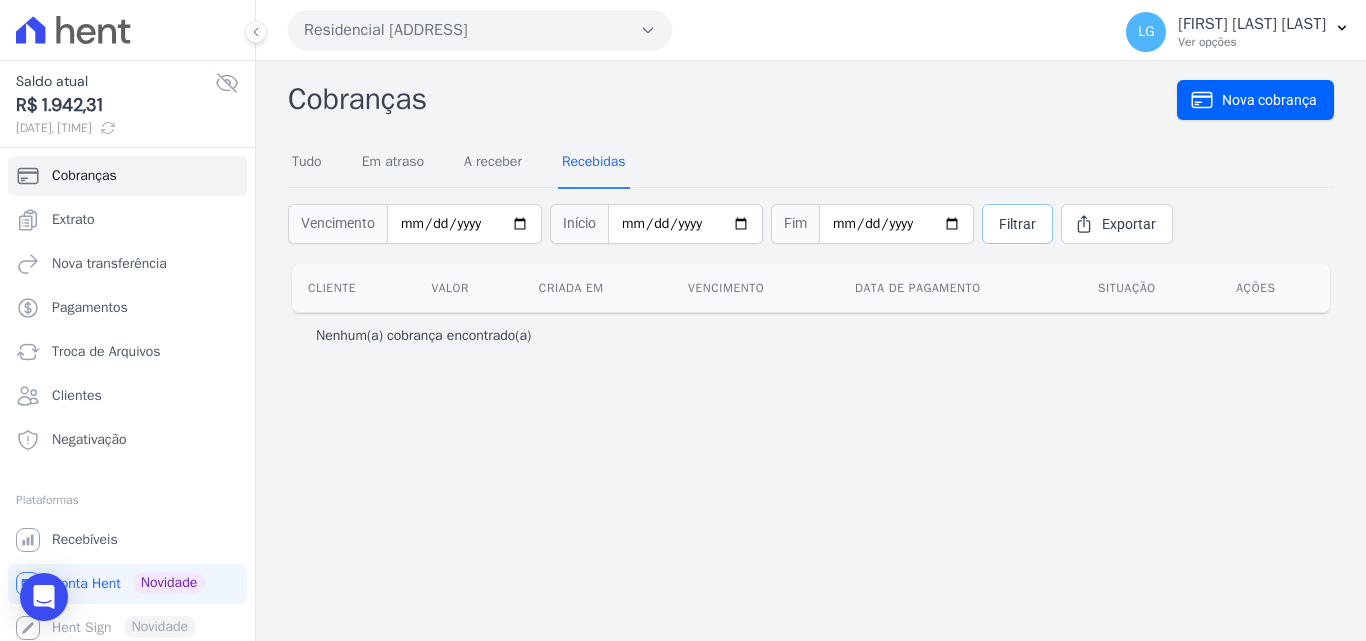 click on "Filtrar" at bounding box center [1017, 224] 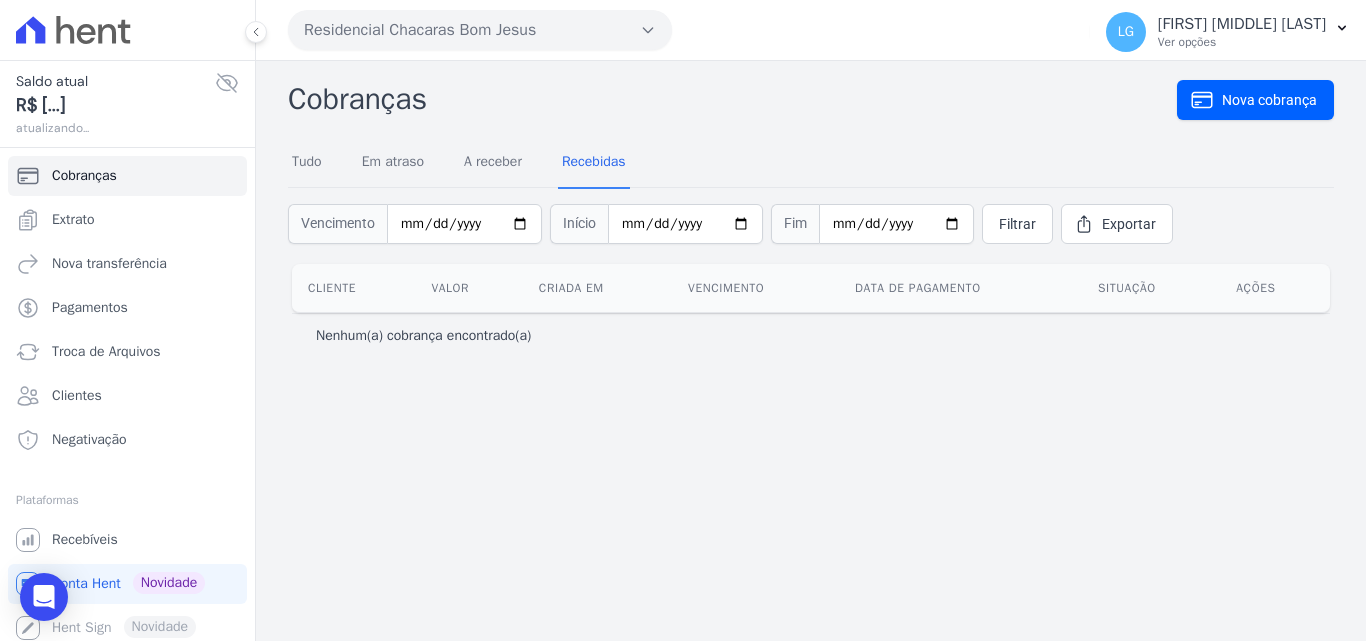 scroll, scrollTop: 0, scrollLeft: 0, axis: both 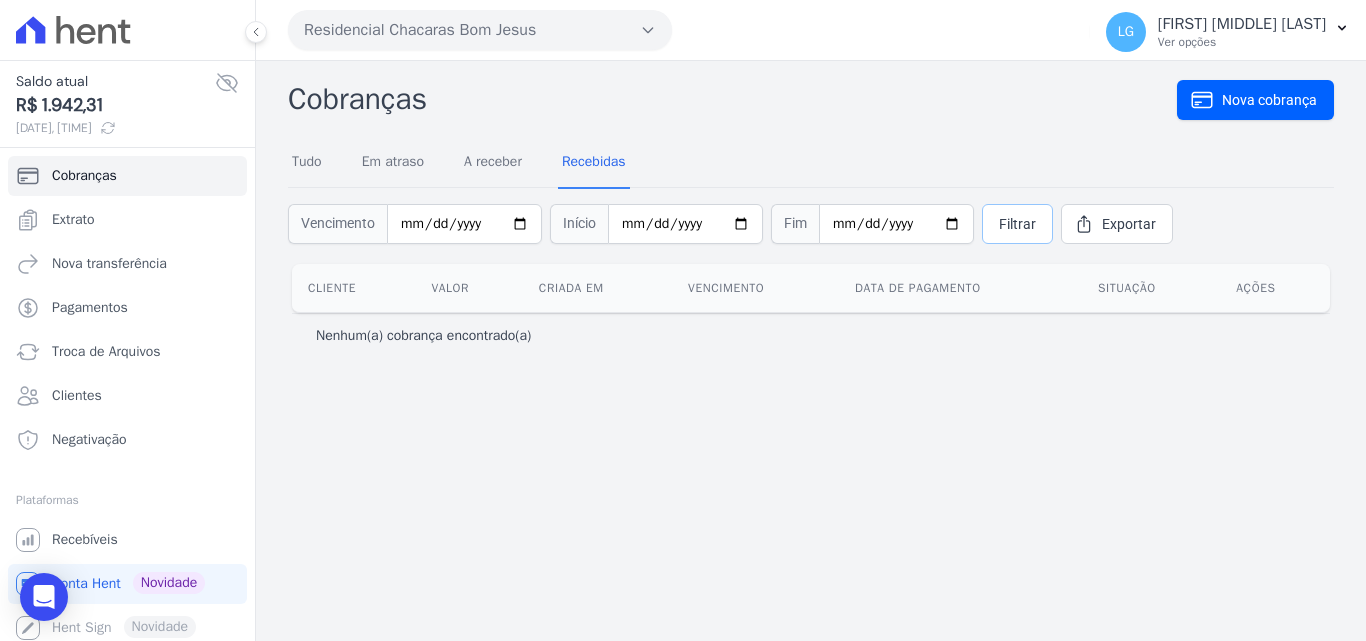 click on "Filtrar" at bounding box center [1017, 224] 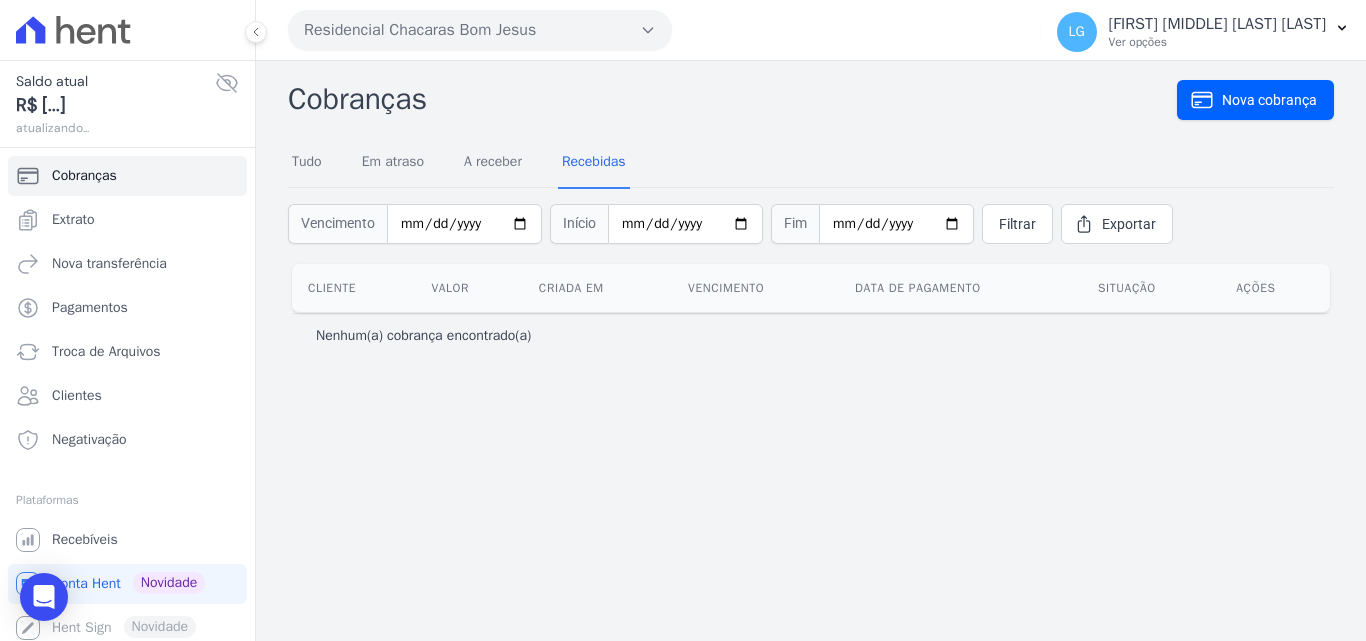 scroll, scrollTop: 0, scrollLeft: 0, axis: both 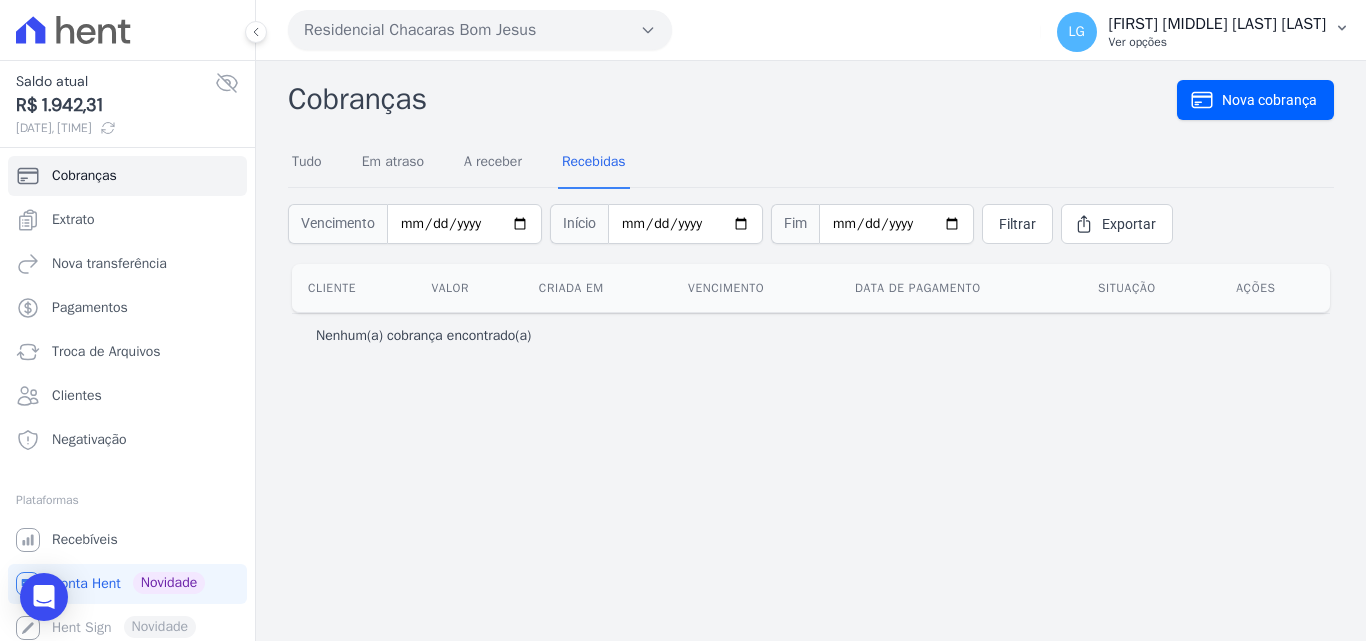 click on "Ver opções" at bounding box center (1217, 42) 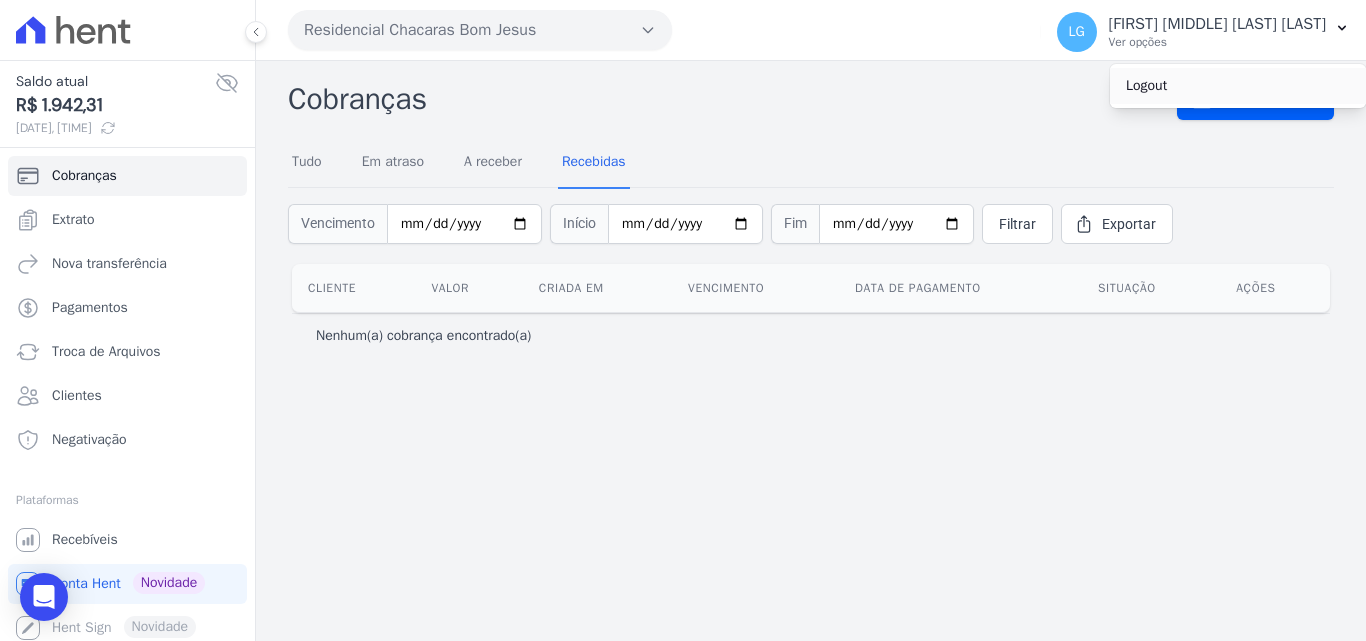click on "Logout" at bounding box center [1238, 86] 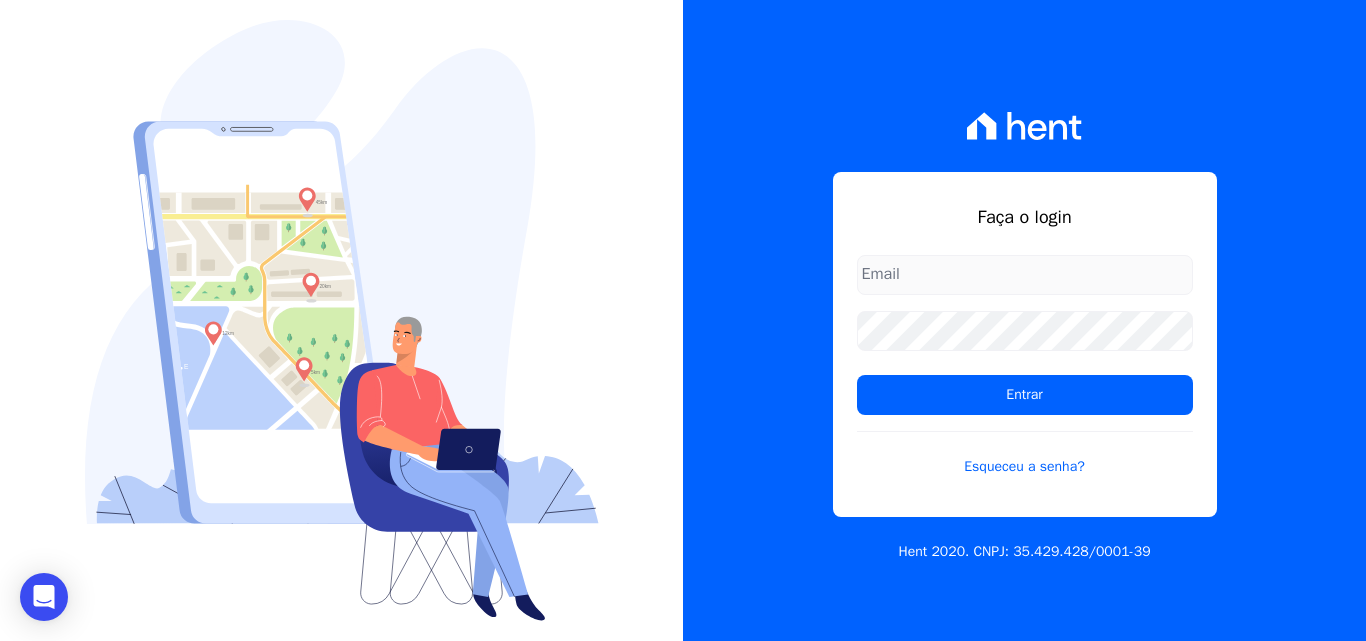 type on "[EMAIL]" 